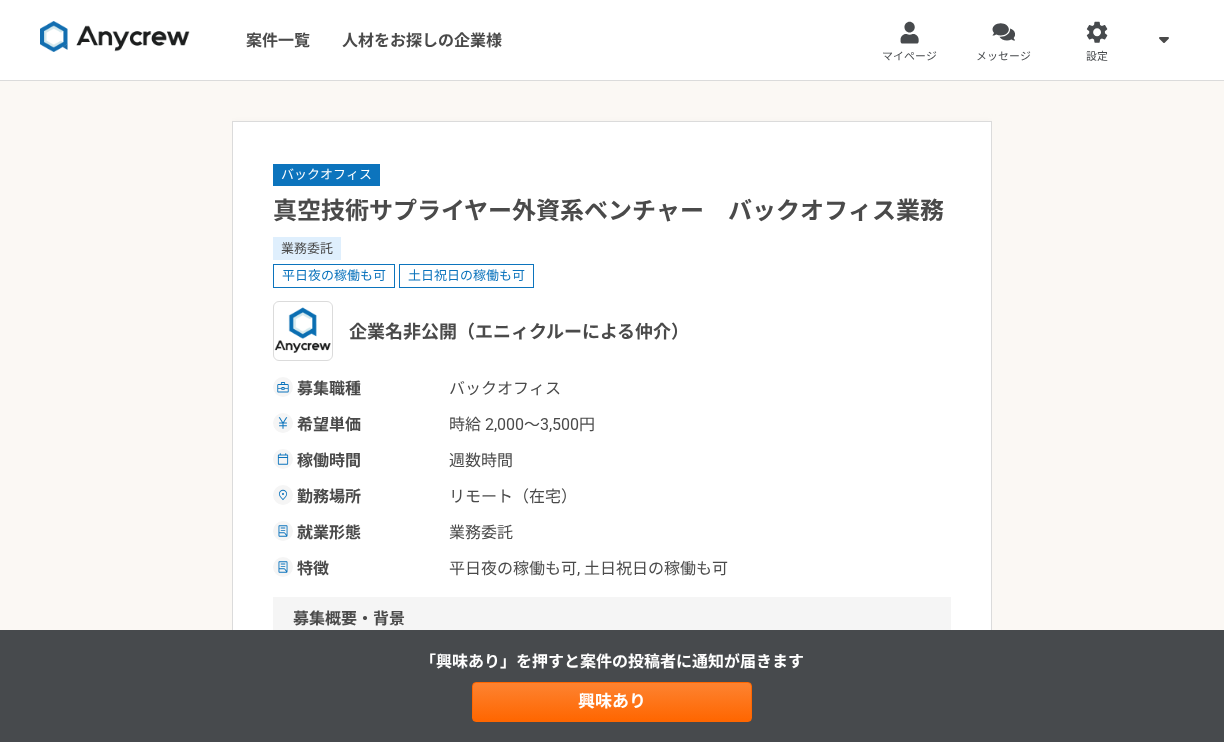scroll, scrollTop: 0, scrollLeft: 0, axis: both 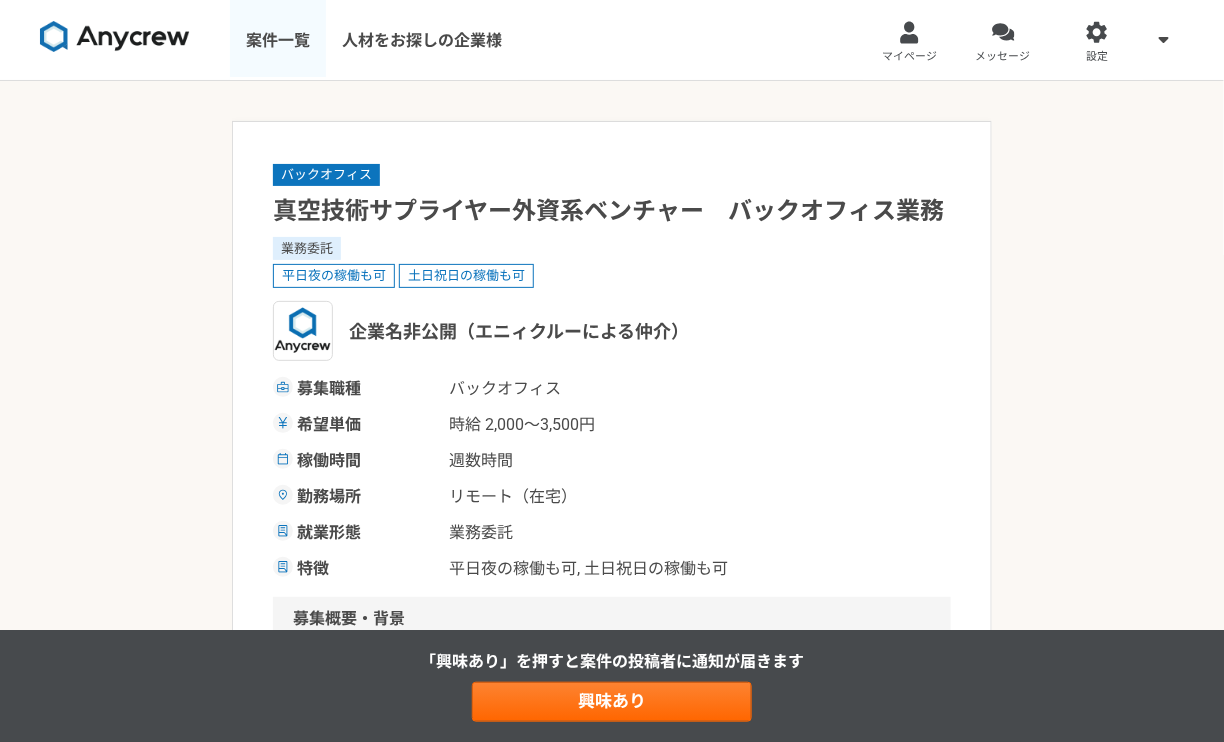 click on "案件一覧" at bounding box center [278, 40] 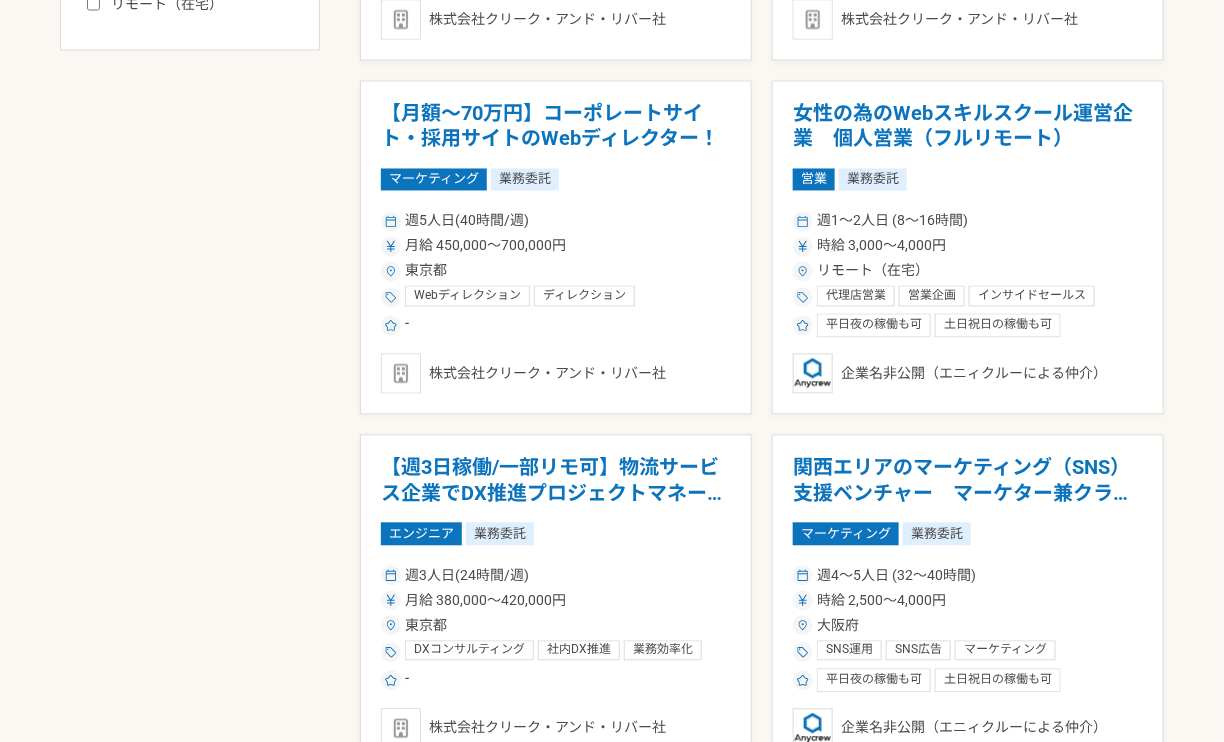 scroll, scrollTop: 1039, scrollLeft: 0, axis: vertical 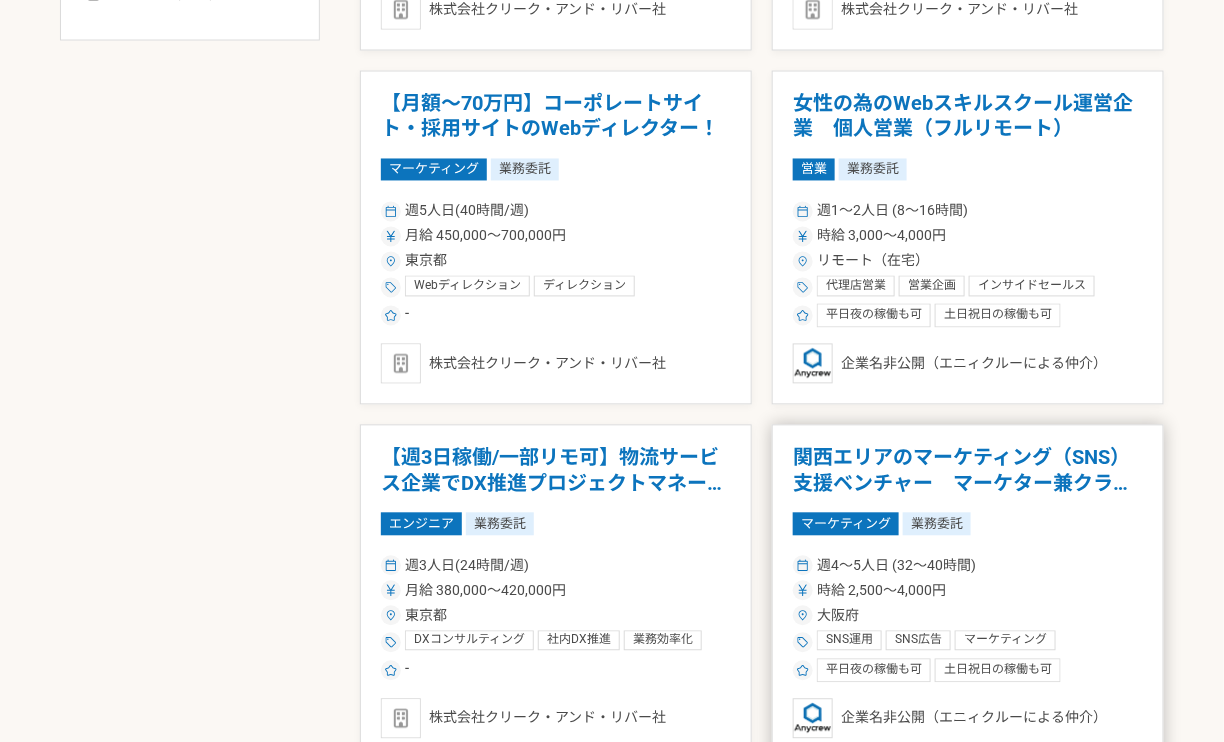 click on "時給 2,500〜4,000円" at bounding box center (968, 591) 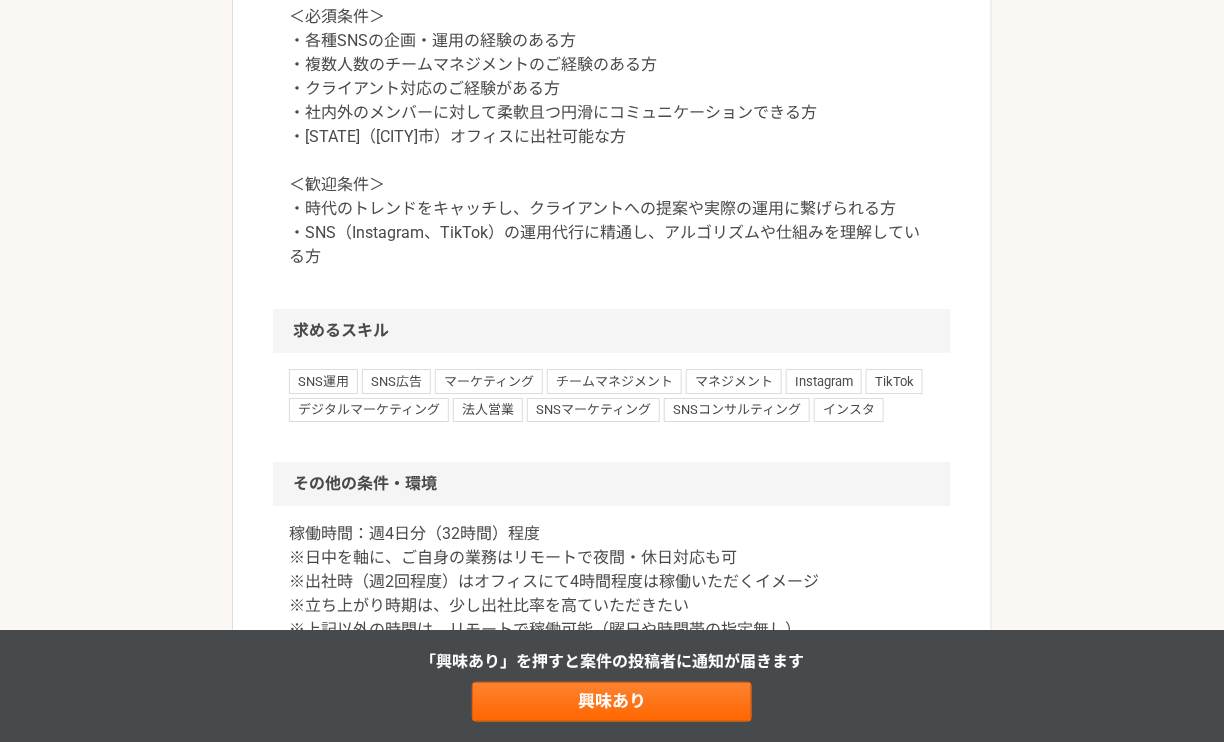 scroll, scrollTop: 1774, scrollLeft: 0, axis: vertical 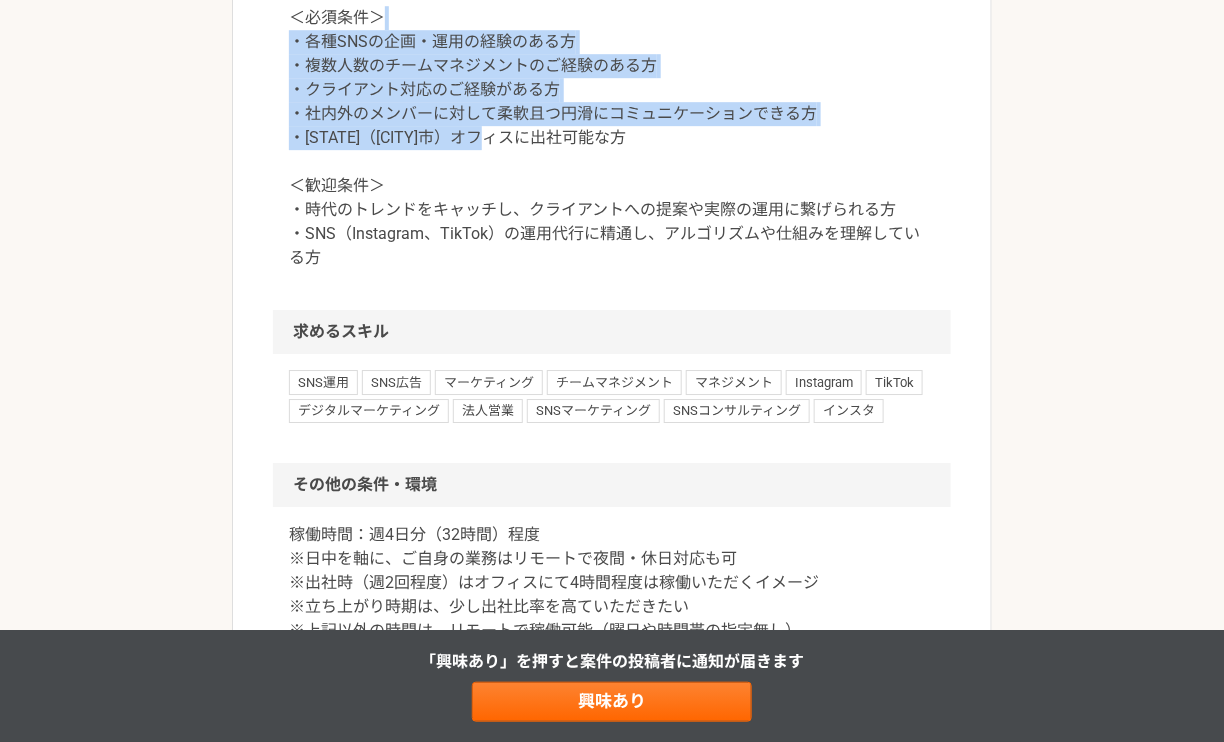 drag, startPoint x: 716, startPoint y: 308, endPoint x: 716, endPoint y: 183, distance: 125 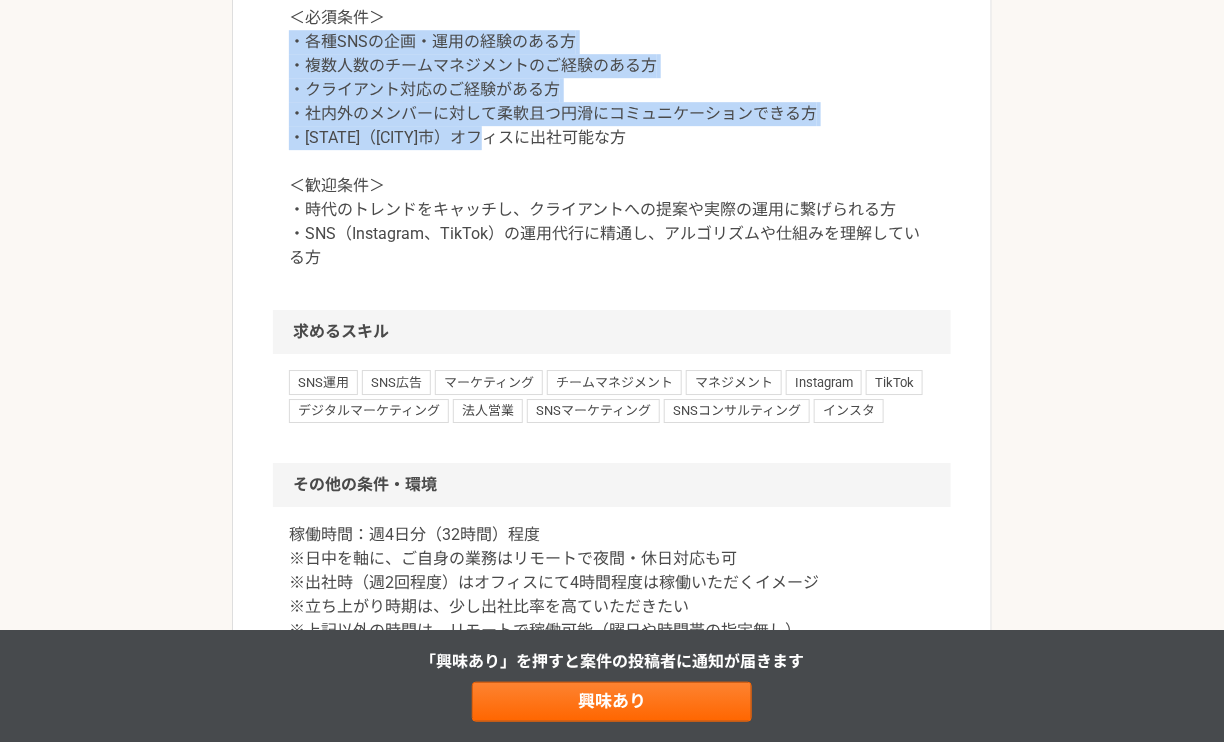 drag, startPoint x: 599, startPoint y: 308, endPoint x: 285, endPoint y: 212, distance: 328.34738 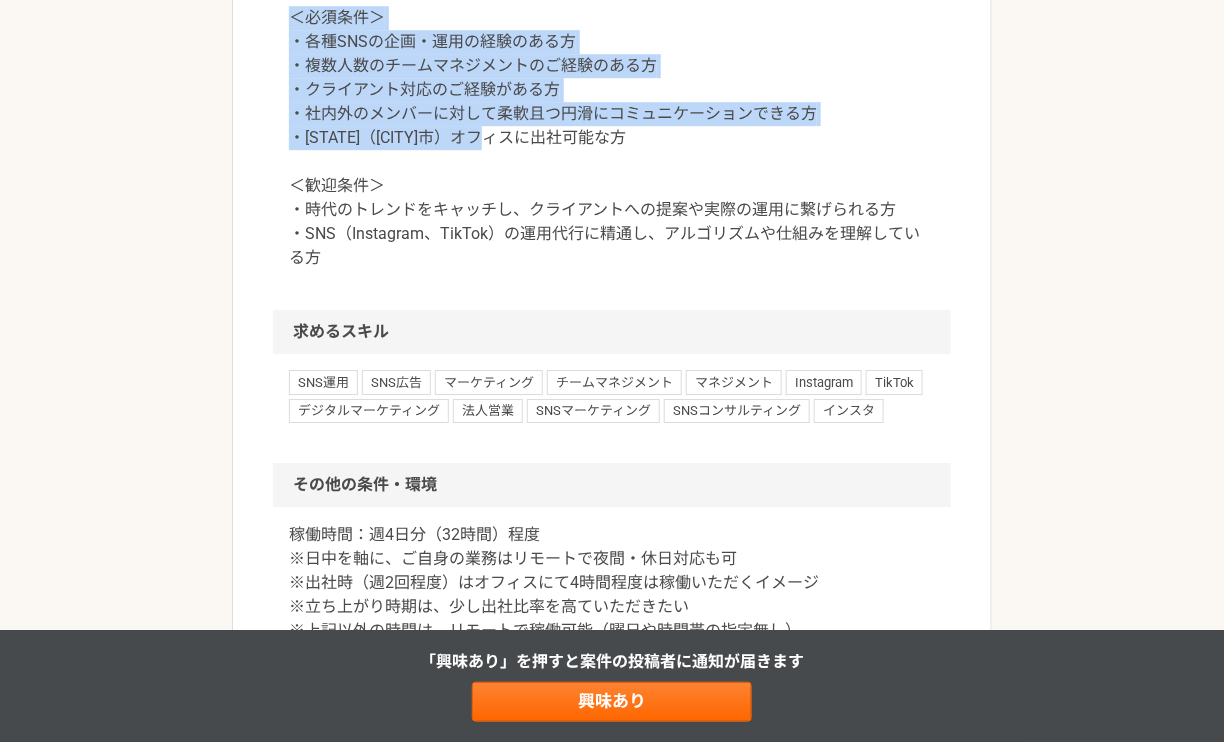 drag, startPoint x: 879, startPoint y: 315, endPoint x: 878, endPoint y: 160, distance: 155.00322 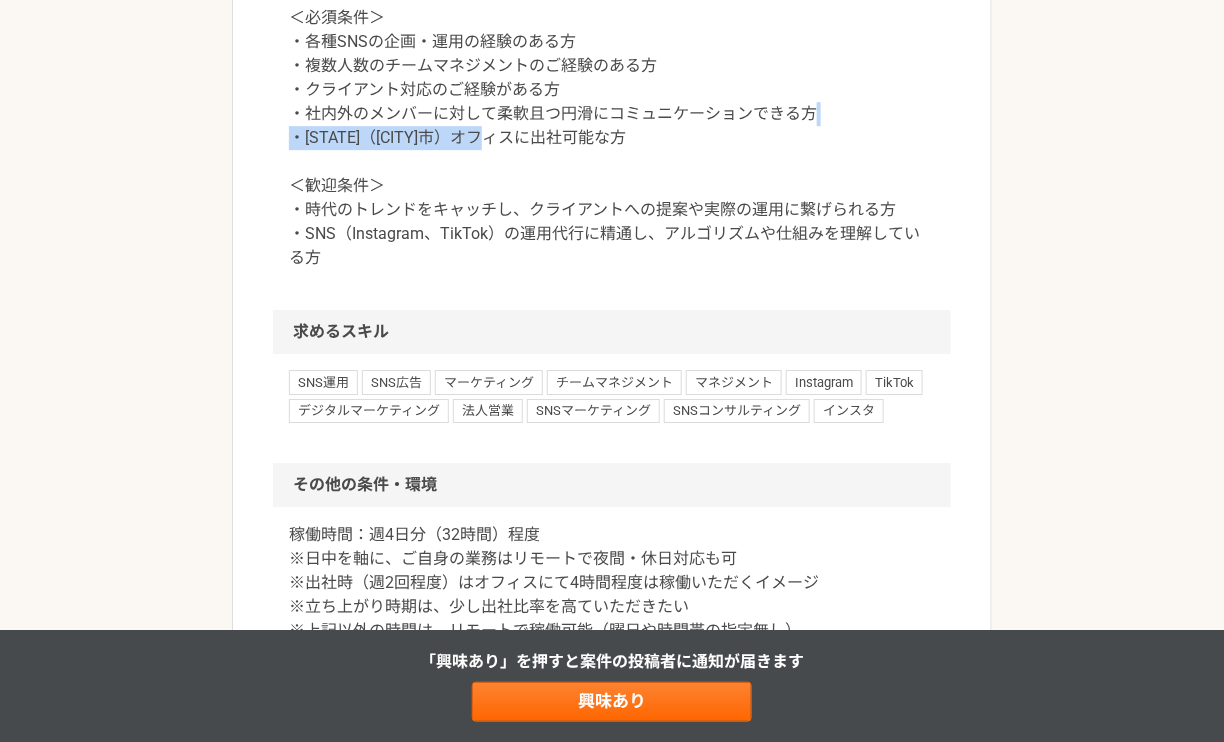 click on "＜必須条件＞
・各種SNSの企画・運用の経験のある方
・複数人数のチームマネジメントのご経験のある方
・クライアント対応のご経験がある方
・社内外のメンバーに対して柔軟且つ円滑にコミュニケーションできる方
・[STATE]（[CITY]市）オフィスに出社可能な方
＜歓迎条件＞
・時代のトレンドをキャッチし、クライアントへの提案や実際の運用に繋げられる方
・SNS（Instagram、TikTok）の運用代行に精通し、アルゴリズムや仕組みを理解している方" at bounding box center [612, 138] 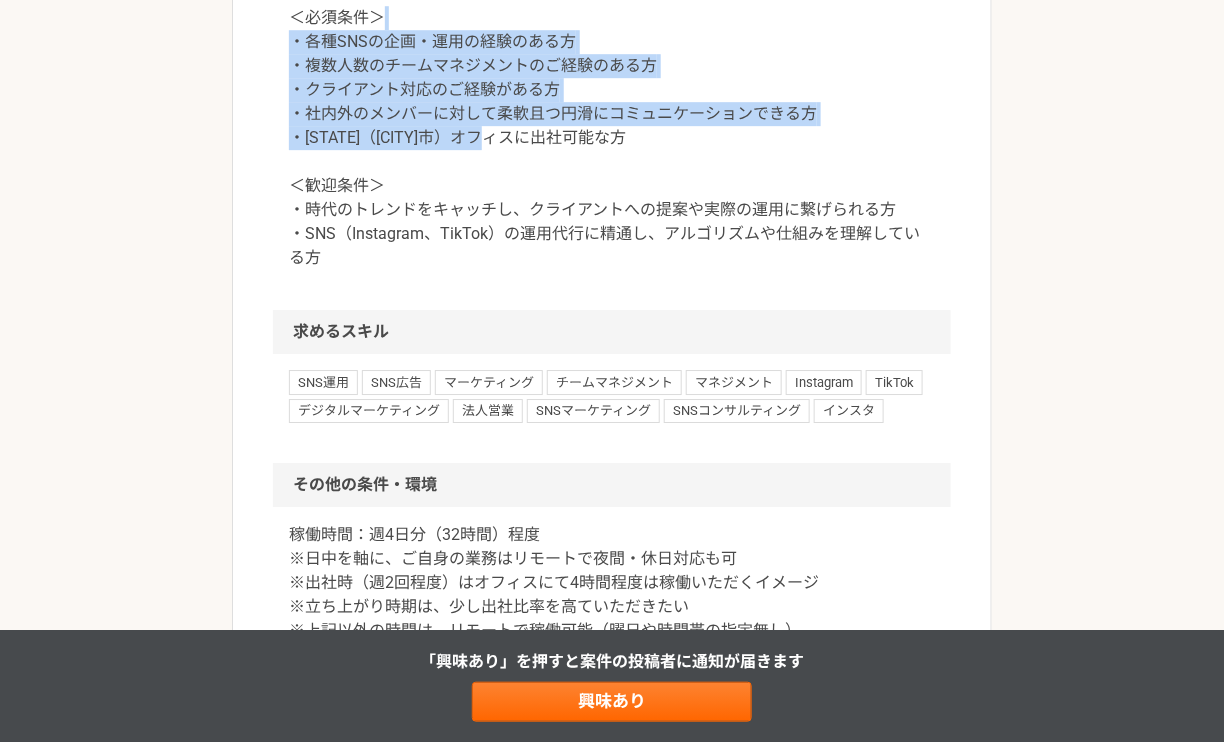 drag, startPoint x: 860, startPoint y: 308, endPoint x: 858, endPoint y: 181, distance: 127.01575 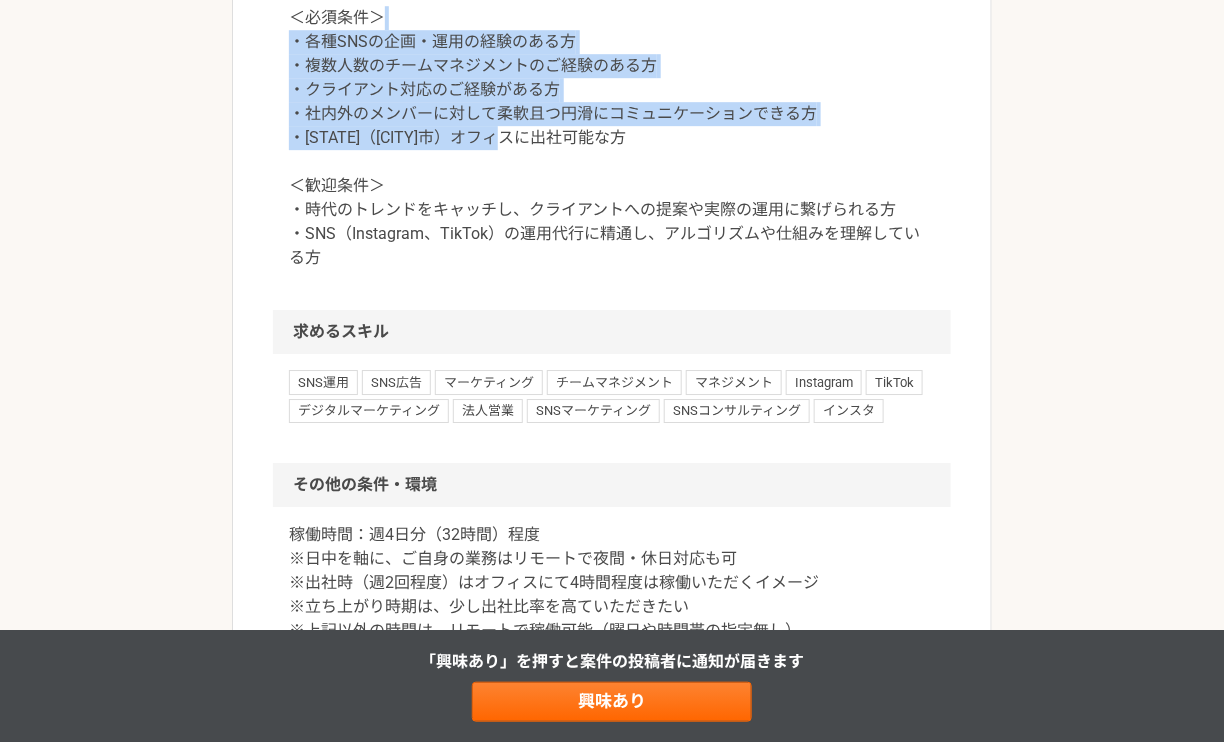 drag, startPoint x: 853, startPoint y: 319, endPoint x: 855, endPoint y: 195, distance: 124.01613 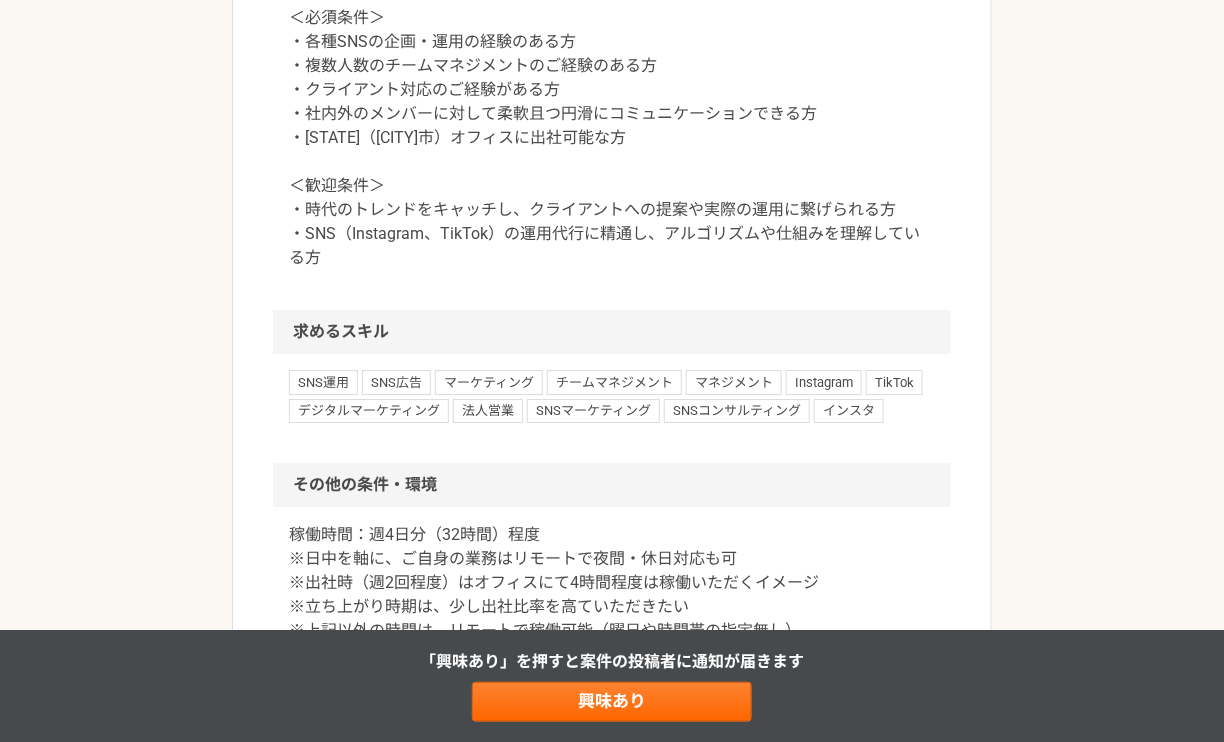 click on "＜必須条件＞
・各種SNSの企画・運用の経験のある方
・複数人数のチームマネジメントのご経験のある方
・クライアント対応のご経験がある方
・社内外のメンバーに対して柔軟且つ円滑にコミュニケーションできる方
・[STATE]（[CITY]市）オフィスに出社可能な方
＜歓迎条件＞
・時代のトレンドをキャッチし、クライアントへの提案や実際の運用に繋げられる方
・SNS（Instagram、TikTok）の運用代行に精通し、アルゴリズムや仕組みを理解している方" at bounding box center [612, 138] 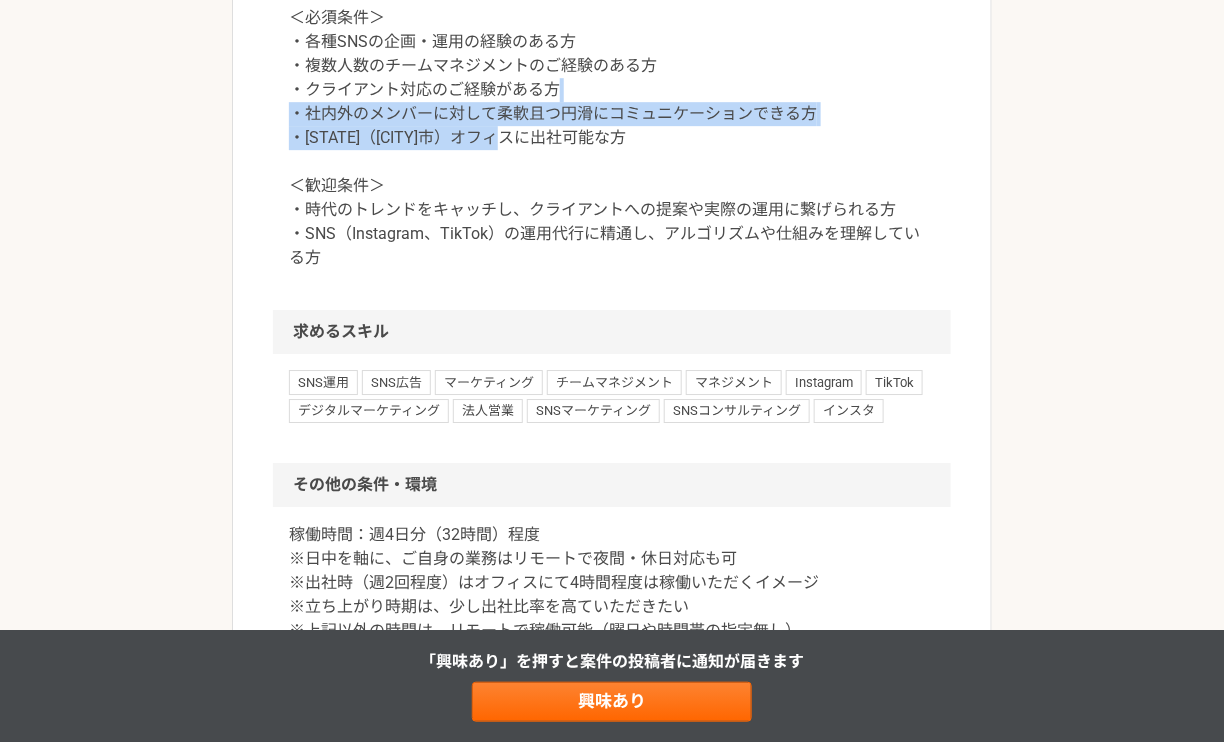 drag, startPoint x: 829, startPoint y: 321, endPoint x: 836, endPoint y: 234, distance: 87.28116 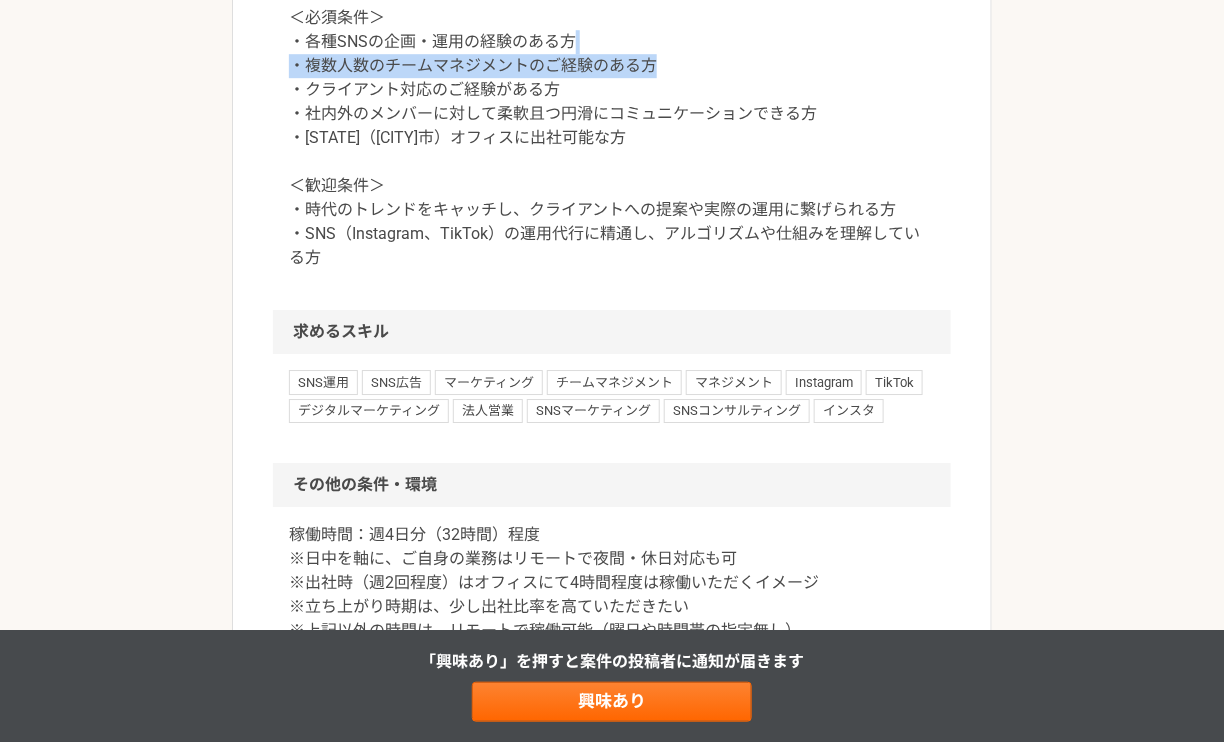 click on "＜必須条件＞
・各種SNSの企画・運用の経験のある方
・複数人数のチームマネジメントのご経験のある方
・クライアント対応のご経験がある方
・社内外のメンバーに対して柔軟且つ円滑にコミュニケーションできる方
・[STATE]（[CITY]市）オフィスに出社可能な方
＜歓迎条件＞
・時代のトレンドをキャッチし、クライアントへの提案や実際の運用に繋げられる方
・SNS（Instagram、TikTok）の運用代行に精通し、アルゴリズムや仕組みを理解している方" at bounding box center (612, 138) 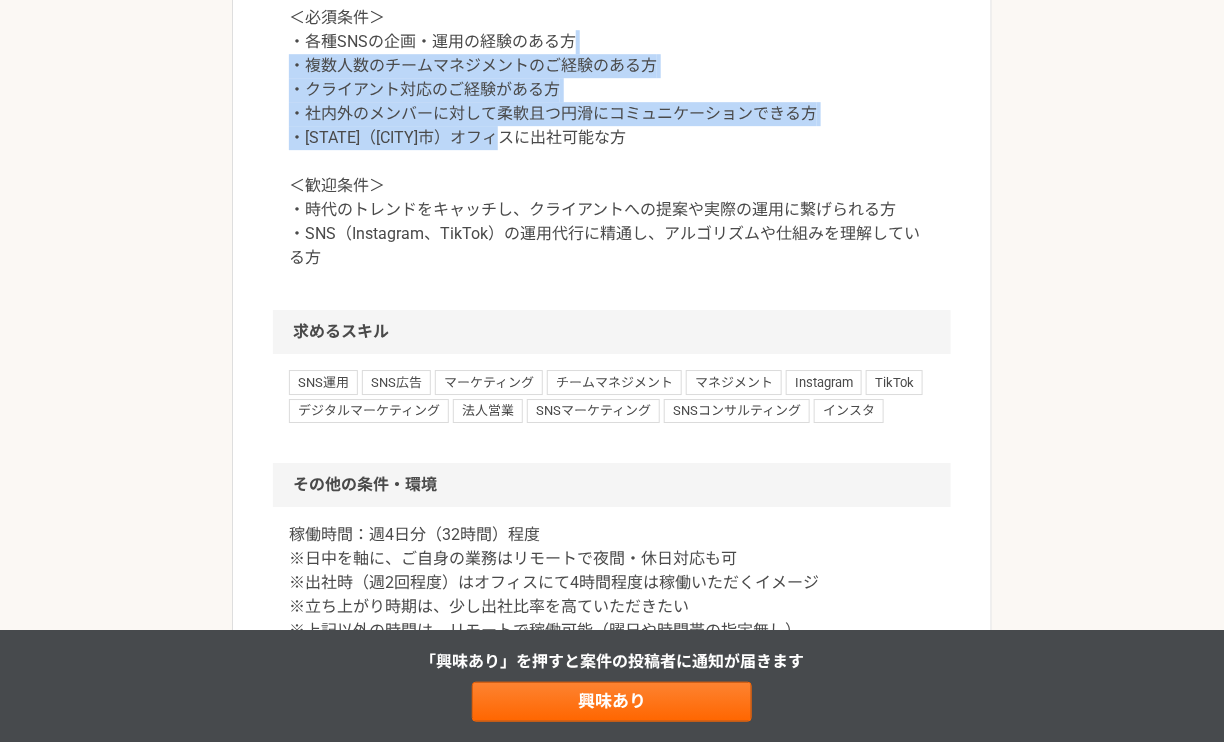 drag, startPoint x: 809, startPoint y: 321, endPoint x: 812, endPoint y: 209, distance: 112.04017 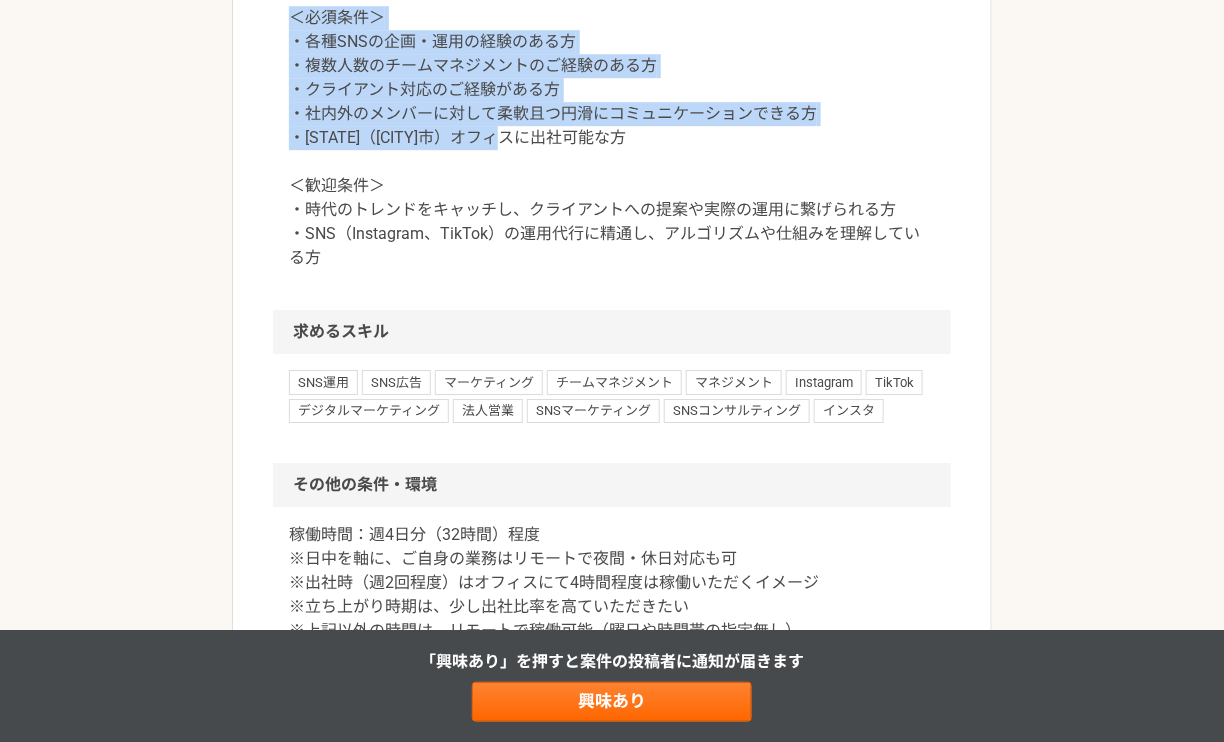 drag, startPoint x: 810, startPoint y: 325, endPoint x: 810, endPoint y: 169, distance: 156 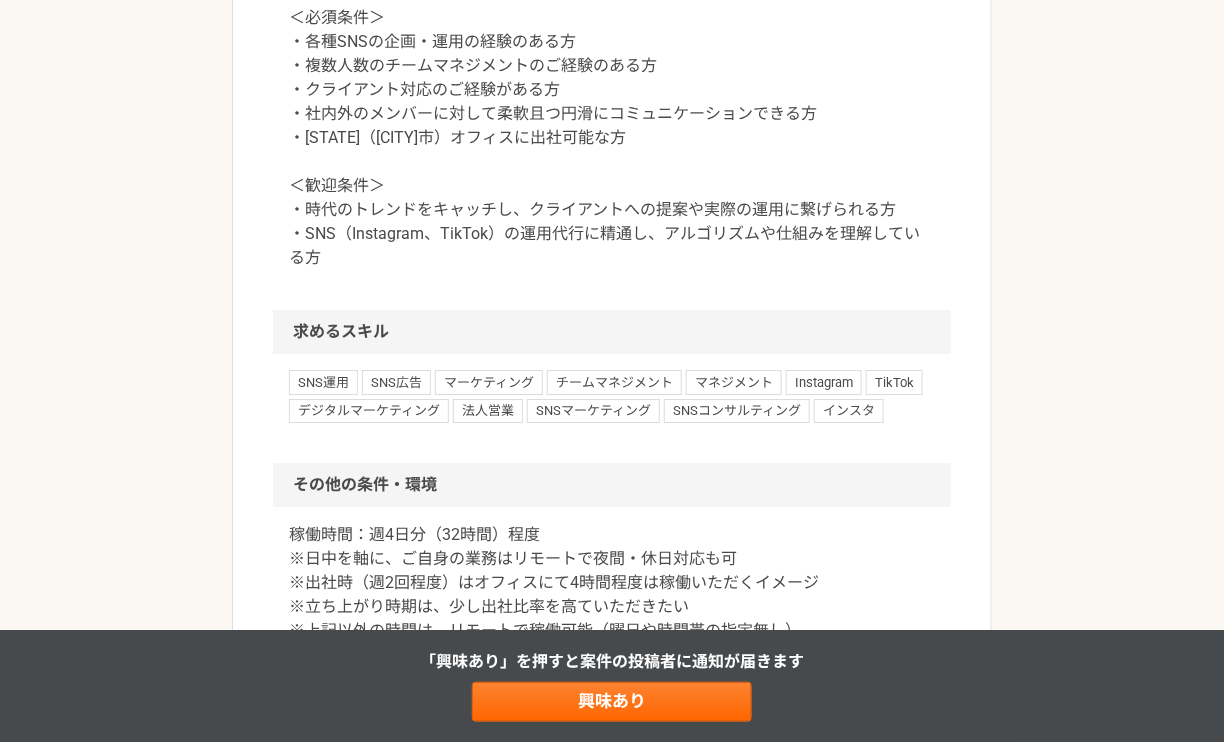 click on "＜必須条件＞
・各種SNSの企画・運用の経験のある方
・複数人数のチームマネジメントのご経験のある方
・クライアント対応のご経験がある方
・社内外のメンバーに対して柔軟且つ円滑にコミュニケーションできる方
・[STATE]（[CITY]市）オフィスに出社可能な方
＜歓迎条件＞
・時代のトレンドをキャッチし、クライアントへの提案や実際の運用に繋げられる方
・SNS（Instagram、TikTok）の運用代行に精通し、アルゴリズムや仕組みを理解している方" at bounding box center (612, 138) 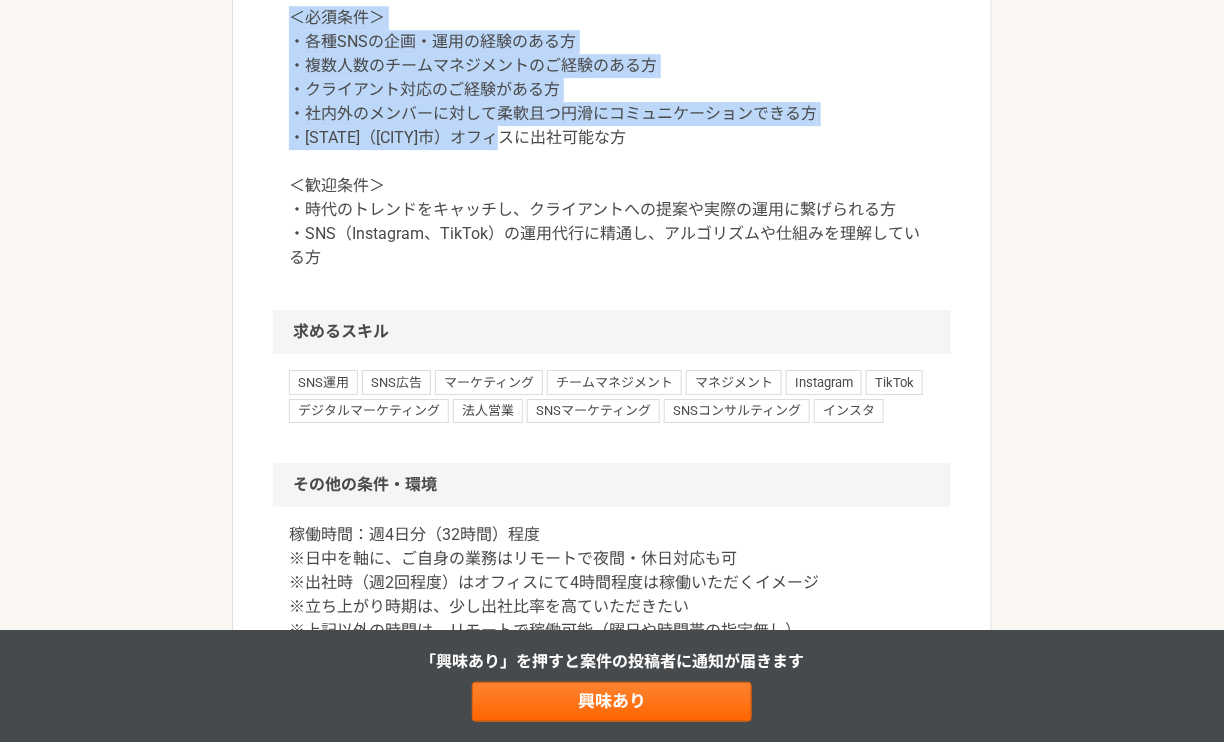 drag, startPoint x: 781, startPoint y: 336, endPoint x: 781, endPoint y: 147, distance: 189 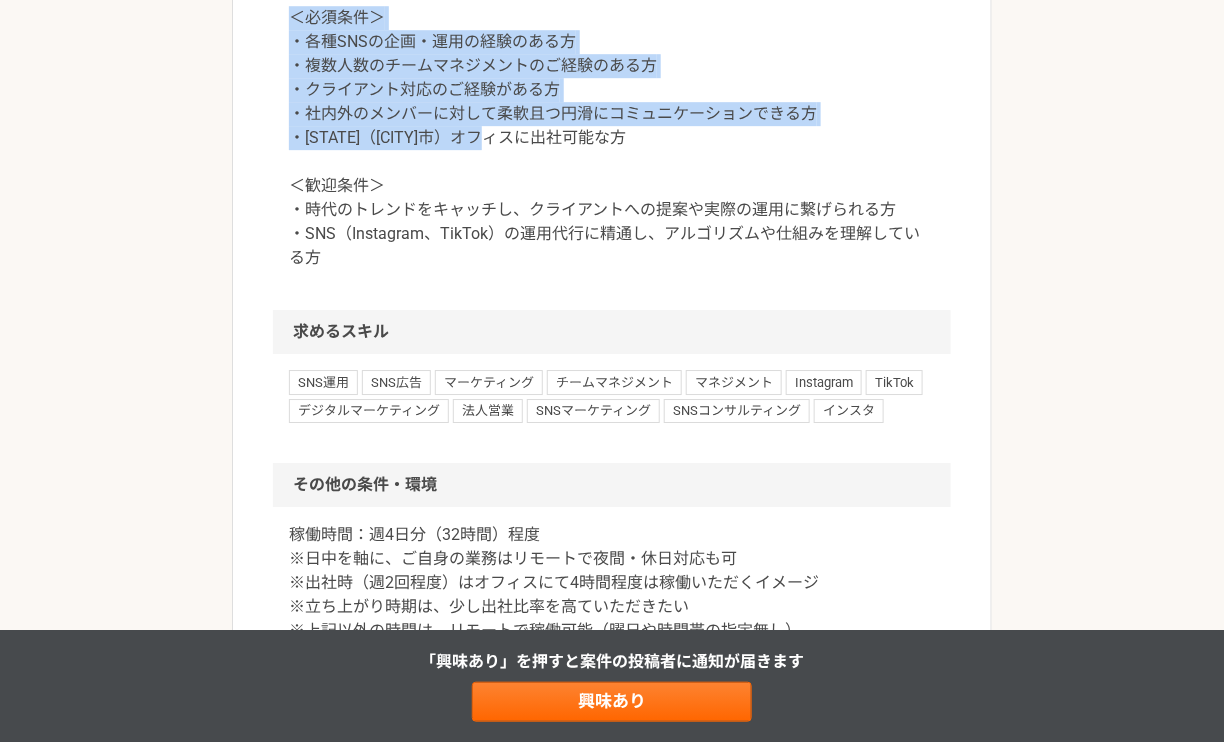 drag, startPoint x: 751, startPoint y: 301, endPoint x: 752, endPoint y: 137, distance: 164.00305 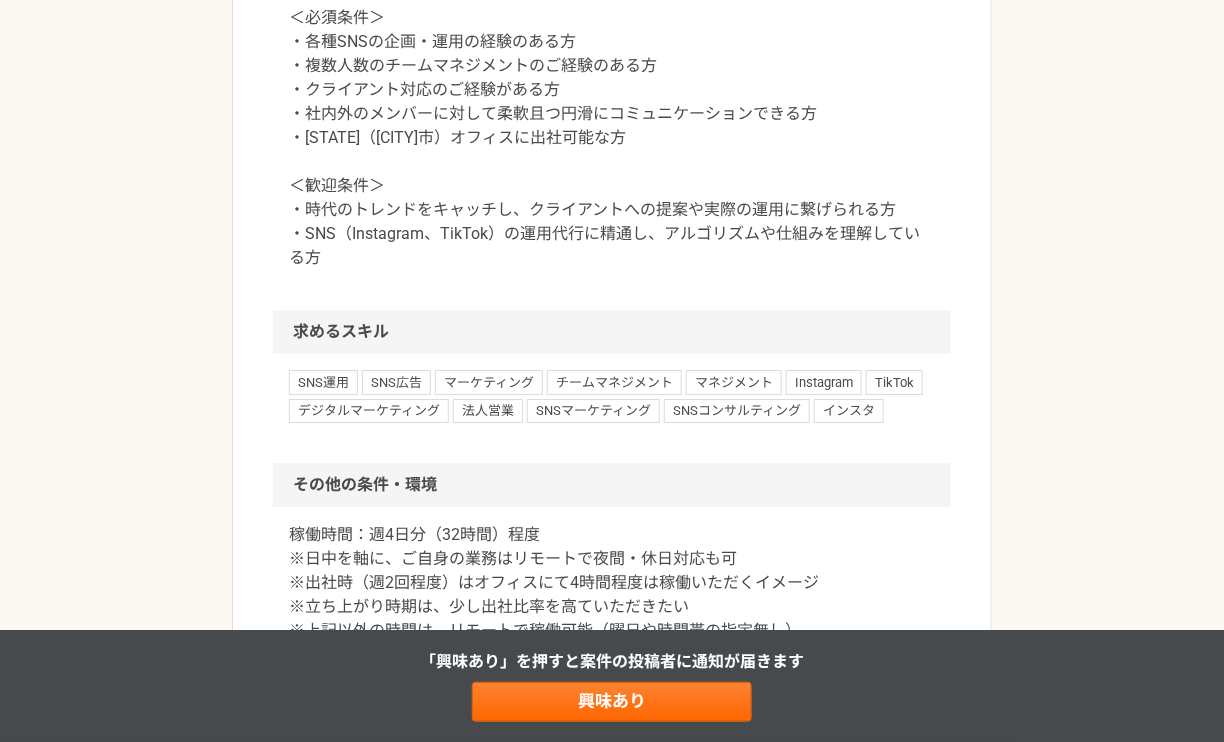 click on "＜必須条件＞
・各種SNSの企画・運用の経験のある方
・複数人数のチームマネジメントのご経験のある方
・クライアント対応のご経験がある方
・社内外のメンバーに対して柔軟且つ円滑にコミュニケーションできる方
・[STATE]（[CITY]市）オフィスに出社可能な方
＜歓迎条件＞
・時代のトレンドをキャッチし、クライアントへの提案や実際の運用に繋げられる方
・SNS（Instagram、TikTok）の運用代行に精通し、アルゴリズムや仕組みを理解している方" at bounding box center (612, 138) 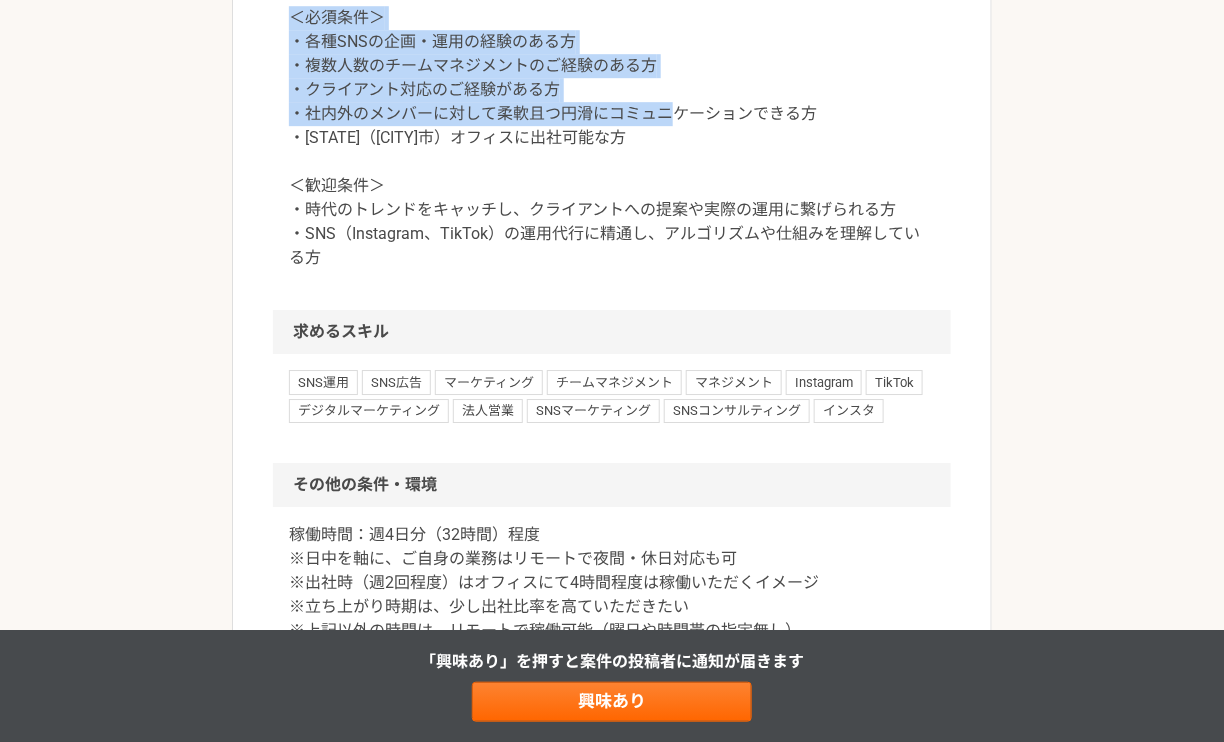 drag, startPoint x: 670, startPoint y: 286, endPoint x: 669, endPoint y: 162, distance: 124.004036 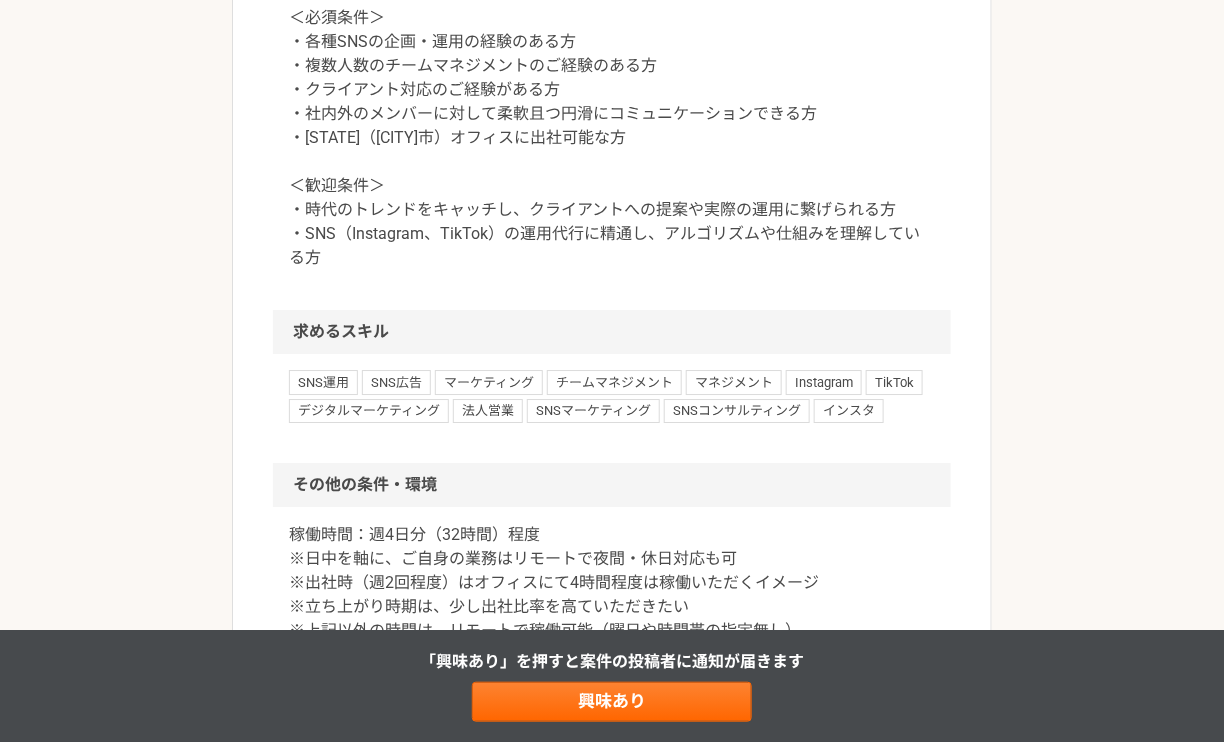 click on "＜必須条件＞
・各種SNSの企画・運用の経験のある方
・複数人数のチームマネジメントのご経験のある方
・クライアント対応のご経験がある方
・社内外のメンバーに対して柔軟且つ円滑にコミュニケーションできる方
・[STATE]（[CITY]市）オフィスに出社可能な方
＜歓迎条件＞
・時代のトレンドをキャッチし、クライアントへの提案や実際の運用に繋げられる方
・SNS（Instagram、TikTok）の運用代行に精通し、アルゴリズムや仕組みを理解している方" at bounding box center [612, 138] 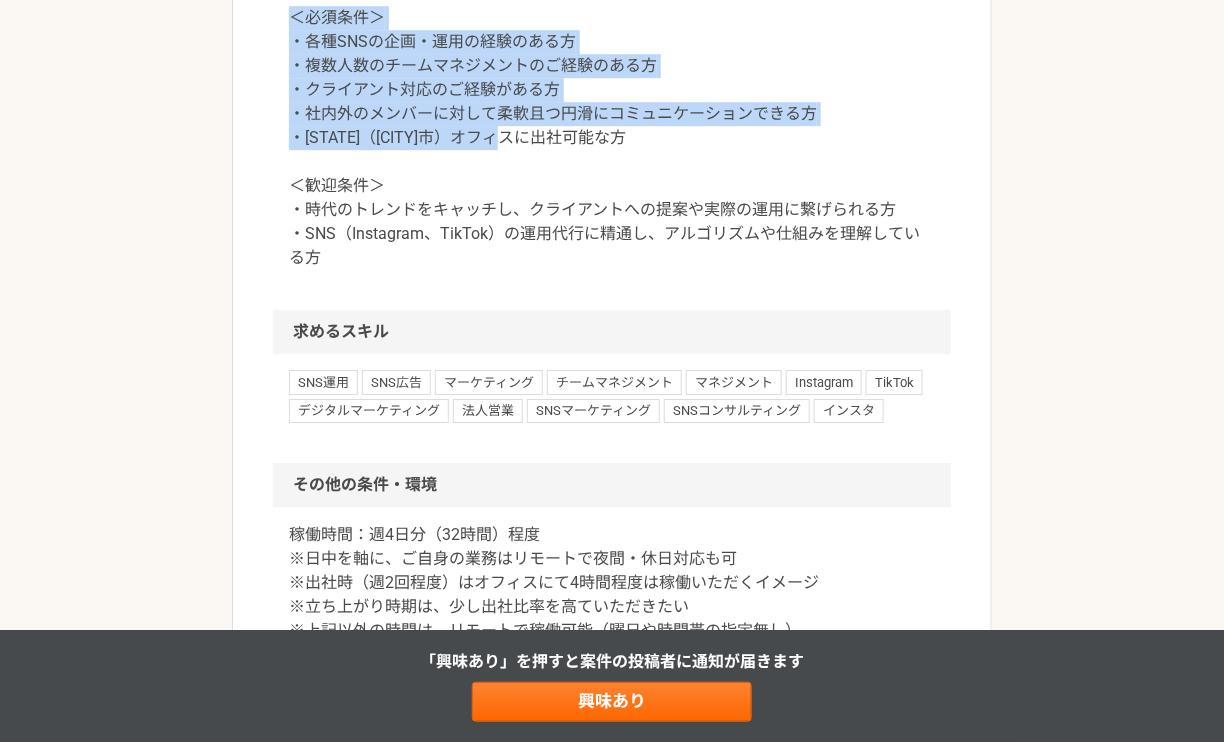 drag, startPoint x: 655, startPoint y: 321, endPoint x: 660, endPoint y: 162, distance: 159.0786 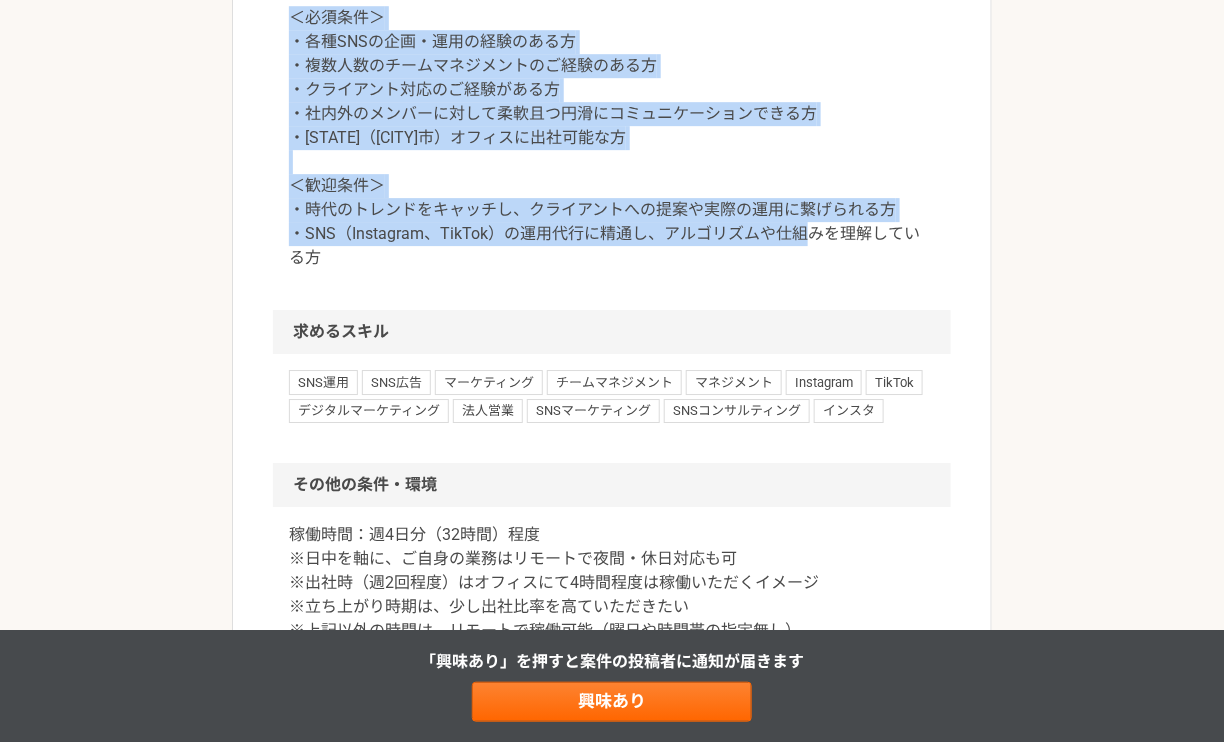 drag, startPoint x: 645, startPoint y: 392, endPoint x: 660, endPoint y: 136, distance: 256.4391 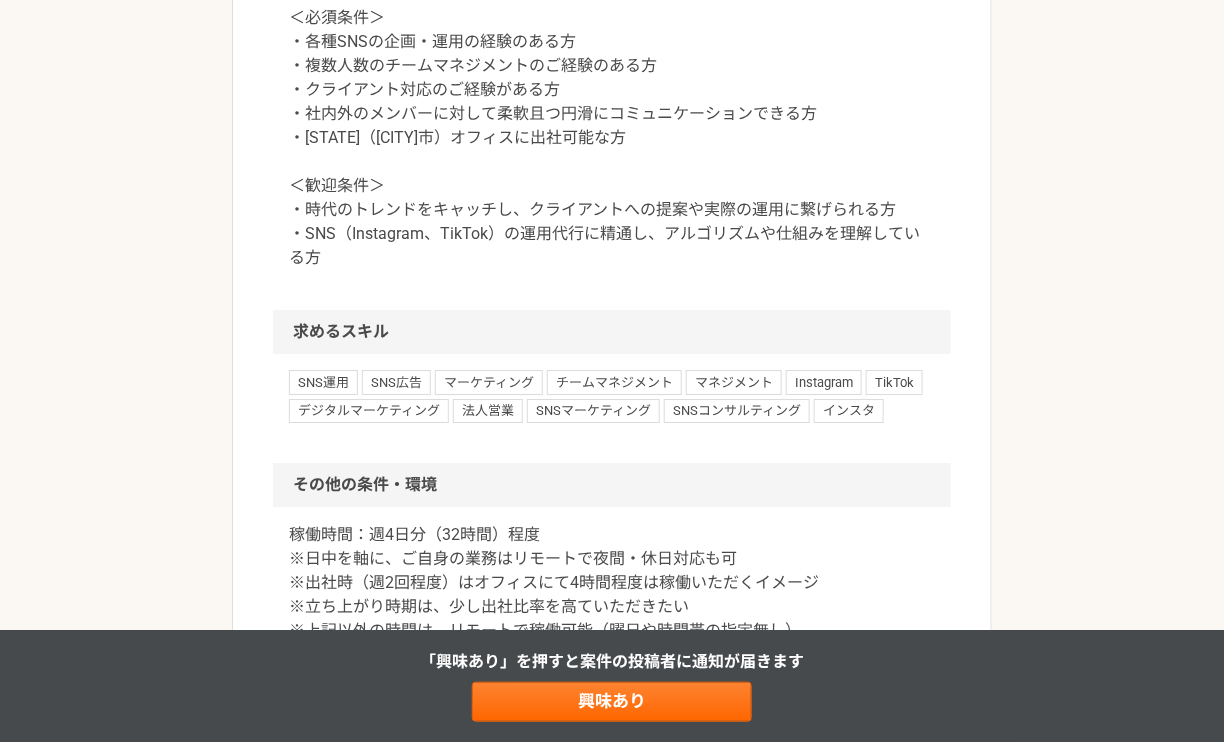 click on "＜必須条件＞
・各種SNSの企画・運用の経験のある方
・複数人数のチームマネジメントのご経験のある方
・クライアント対応のご経験がある方
・社内外のメンバーに対して柔軟且つ円滑にコミュニケーションできる方
・[STATE]（[CITY]市）オフィスに出社可能な方
＜歓迎条件＞
・時代のトレンドをキャッチし、クライアントへの提案や実際の運用に繋げられる方
・SNS（Instagram、TikTok）の運用代行に精通し、アルゴリズムや仕組みを理解している方" at bounding box center [612, 138] 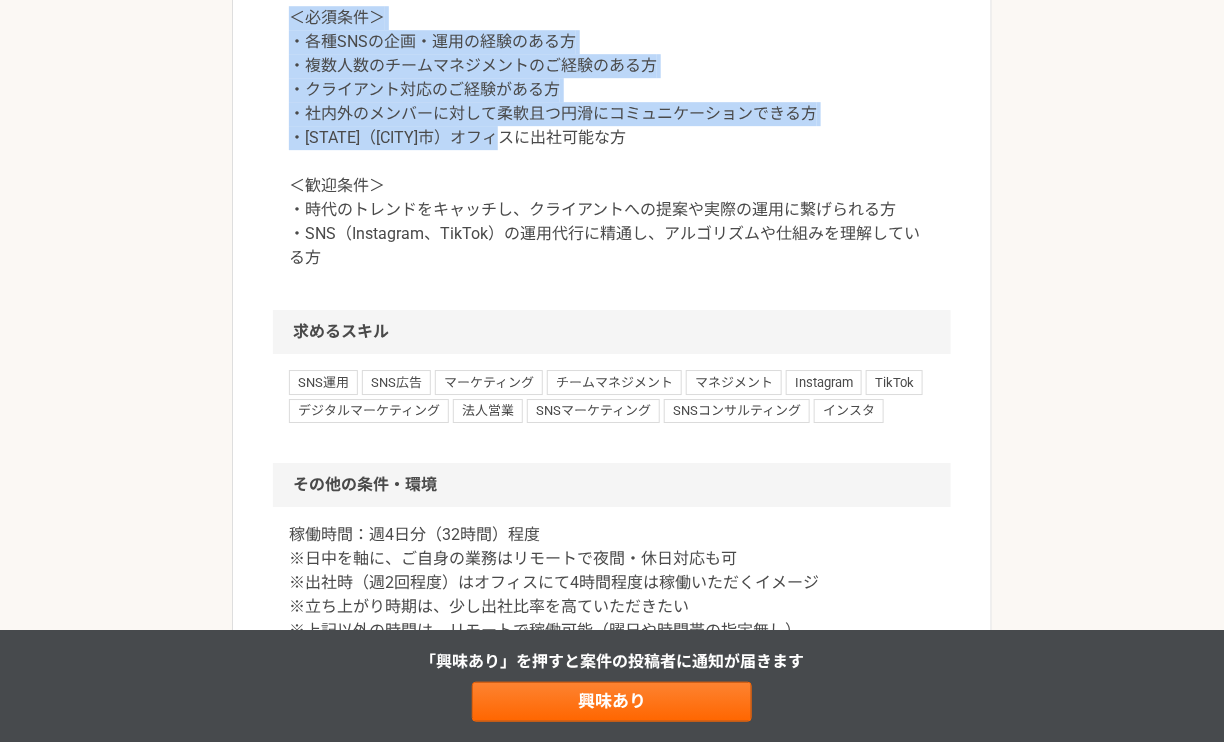 drag, startPoint x: 708, startPoint y: 319, endPoint x: 700, endPoint y: 157, distance: 162.19742 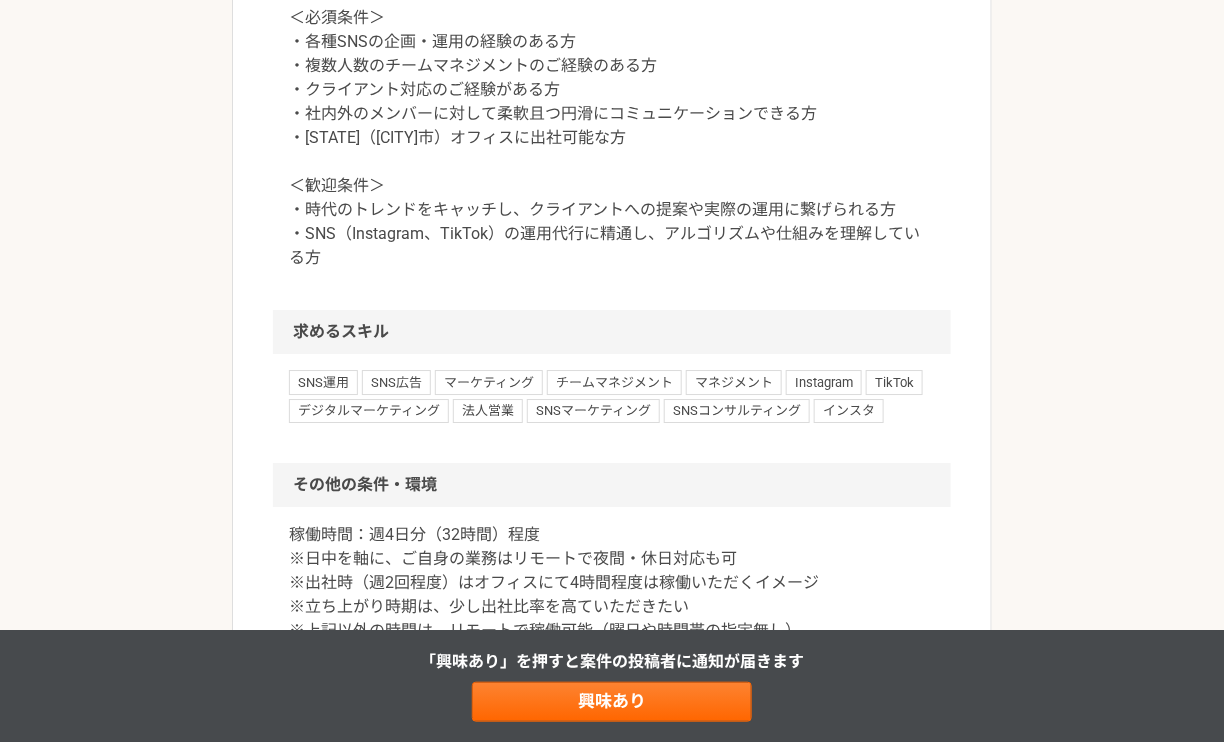 click on "＜必須条件＞
・各種SNSの企画・運用の経験のある方
・複数人数のチームマネジメントのご経験のある方
・クライアント対応のご経験がある方
・社内外のメンバーに対して柔軟且つ円滑にコミュニケーションできる方
・[STATE]（[CITY]市）オフィスに出社可能な方
＜歓迎条件＞
・時代のトレンドをキャッチし、クライアントへの提案や実際の運用に繋げられる方
・SNS（Instagram、TikTok）の運用代行に精通し、アルゴリズムや仕組みを理解している方" at bounding box center (612, 138) 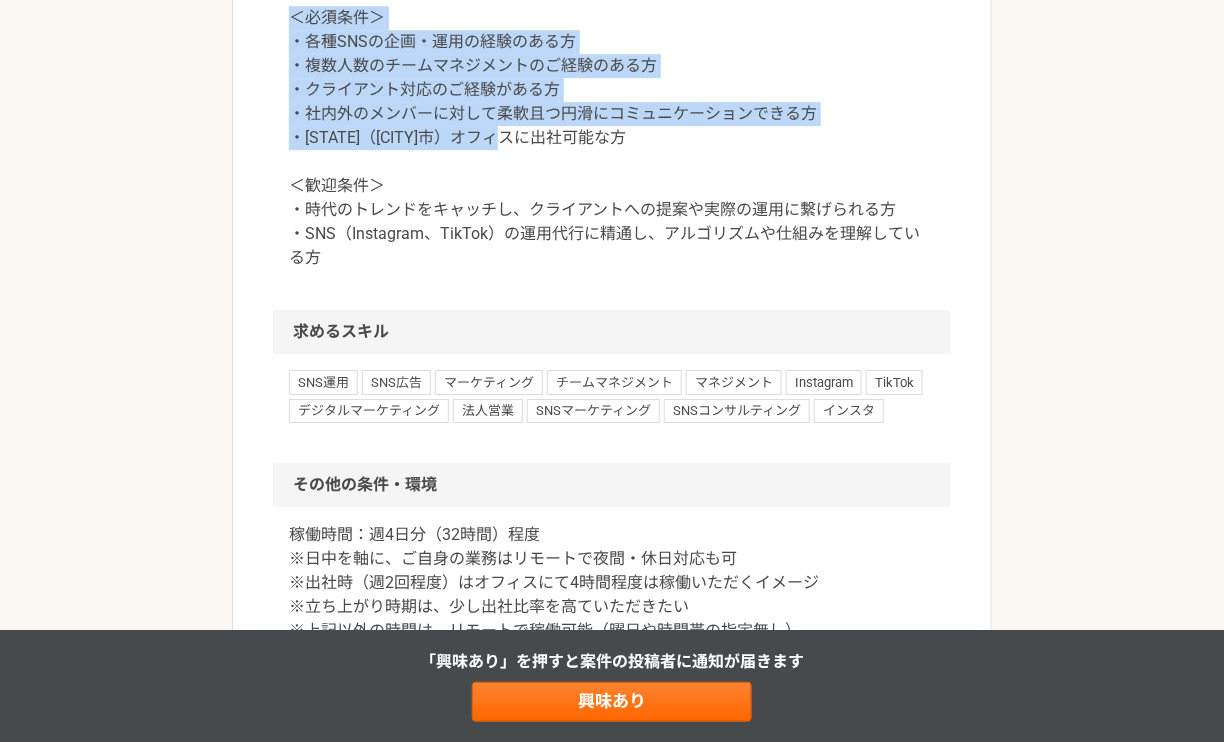 drag, startPoint x: 674, startPoint y: 276, endPoint x: 674, endPoint y: 164, distance: 112 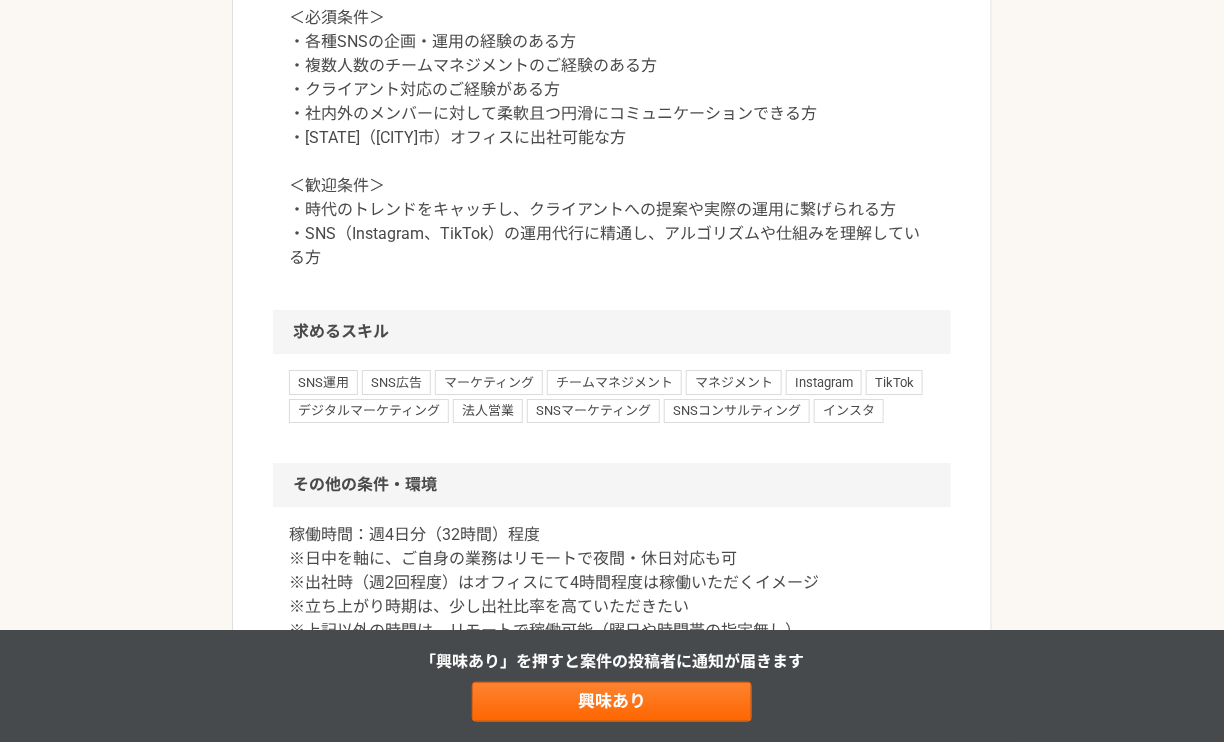 click on "＜必須条件＞
・各種SNSの企画・運用の経験のある方
・複数人数のチームマネジメントのご経験のある方
・クライアント対応のご経験がある方
・社内外のメンバーに対して柔軟且つ円滑にコミュニケーションできる方
・[STATE]（[CITY]市）オフィスに出社可能な方
＜歓迎条件＞
・時代のトレンドをキャッチし、クライアントへの提案や実際の運用に繋げられる方
・SNS（Instagram、TikTok）の運用代行に精通し、アルゴリズムや仕組みを理解している方" at bounding box center [612, 138] 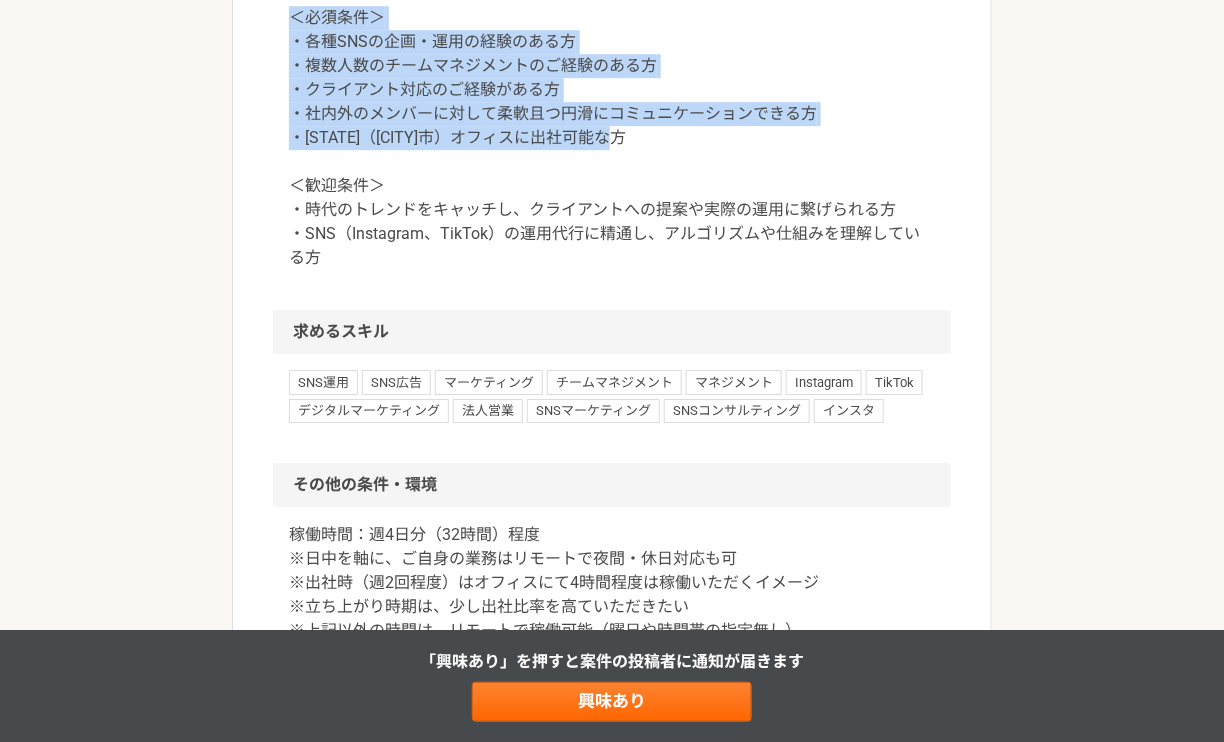 drag, startPoint x: 663, startPoint y: 345, endPoint x: 661, endPoint y: 158, distance: 187.0107 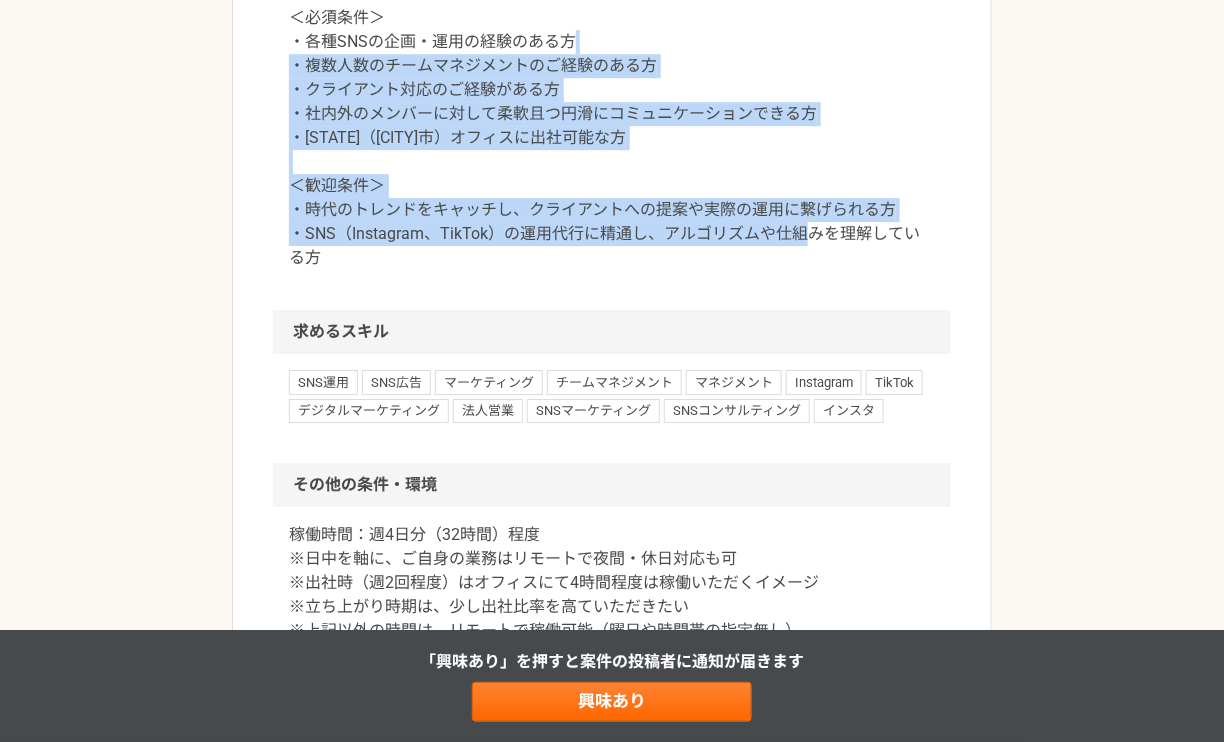 drag, startPoint x: 642, startPoint y: 440, endPoint x: 644, endPoint y: 217, distance: 223.00897 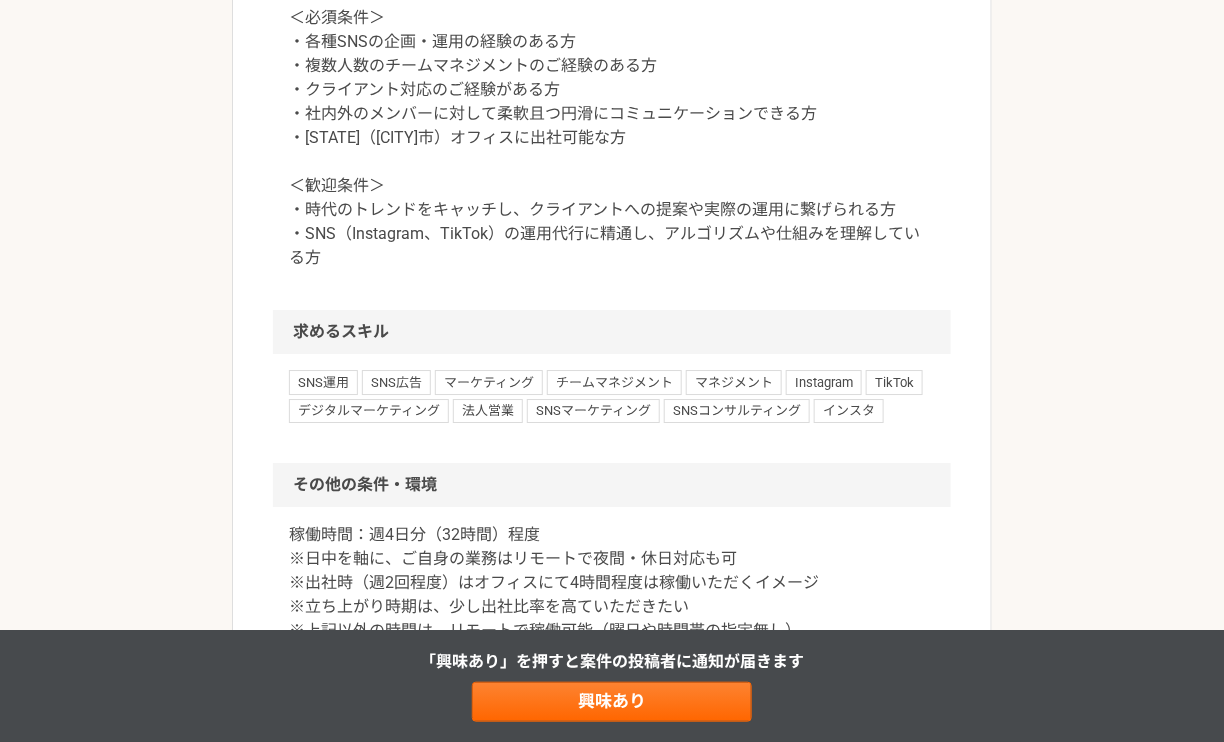 click on "＜必須条件＞
・各種SNSの企画・運用の経験のある方
・複数人数のチームマネジメントのご経験のある方
・クライアント対応のご経験がある方
・社内外のメンバーに対して柔軟且つ円滑にコミュニケーションできる方
・[STATE]（[CITY]市）オフィスに出社可能な方
＜歓迎条件＞
・時代のトレンドをキャッチし、クライアントへの提案や実際の運用に繋げられる方
・SNS（Instagram、TikTok）の運用代行に精通し、アルゴリズムや仕組みを理解している方" at bounding box center [612, 138] 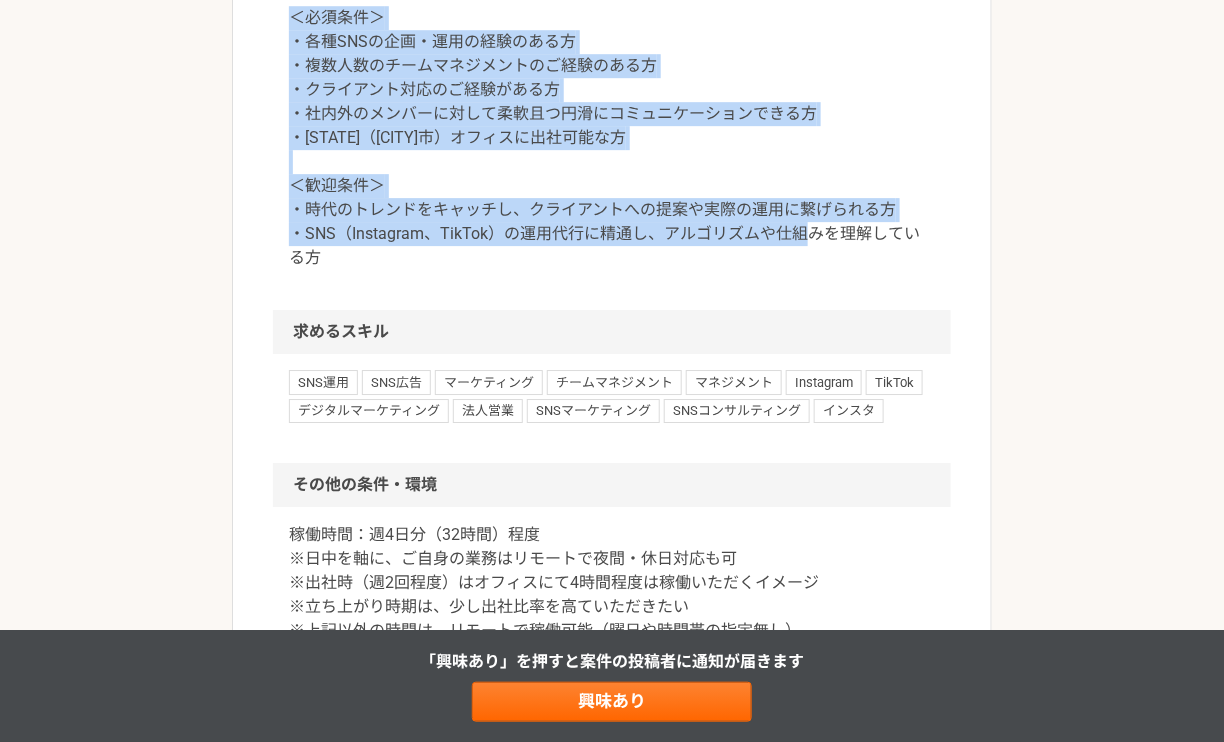 drag, startPoint x: 695, startPoint y: 437, endPoint x: 708, endPoint y: 158, distance: 279.3027 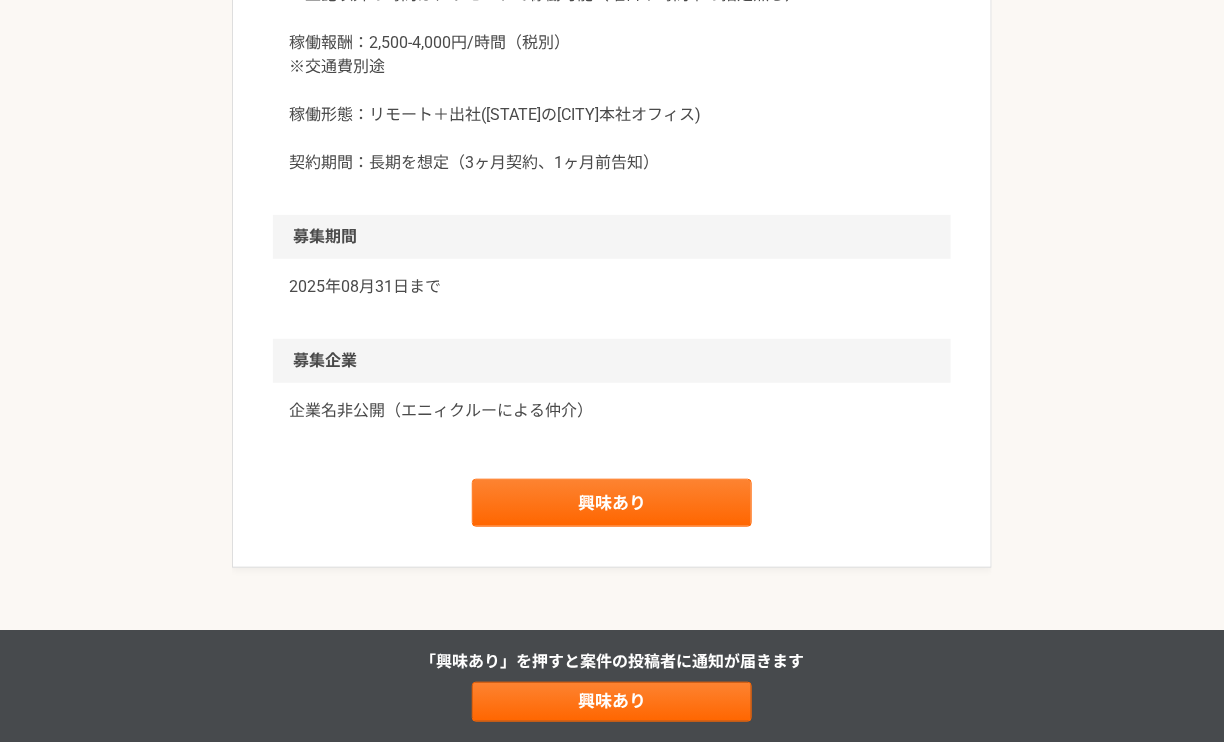 scroll, scrollTop: 2413, scrollLeft: 0, axis: vertical 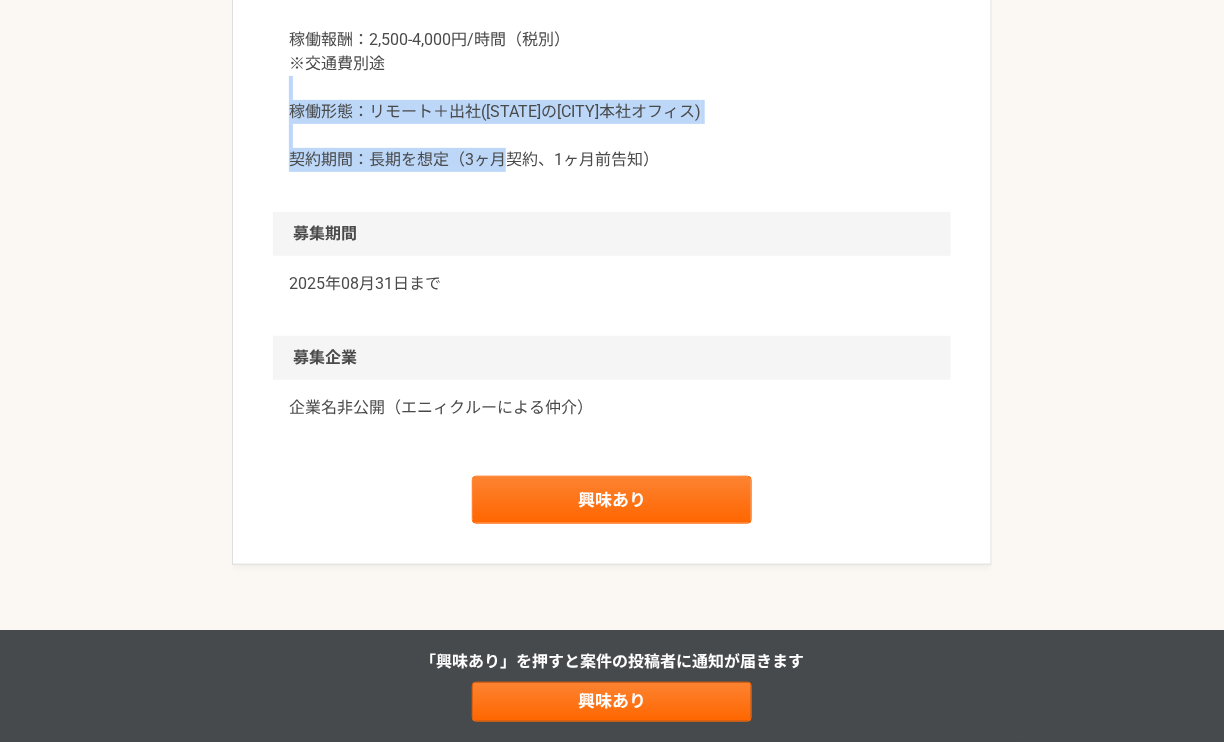 drag, startPoint x: 693, startPoint y: 341, endPoint x: 691, endPoint y: 243, distance: 98.02041 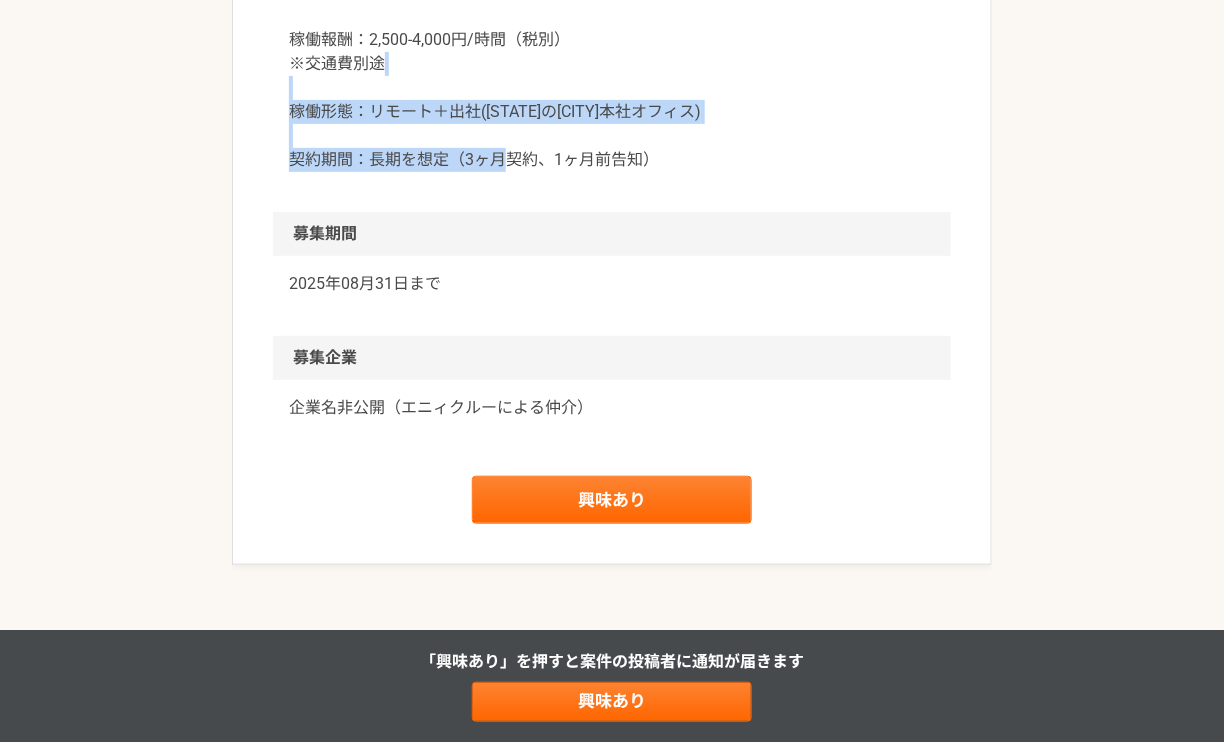 click on "稼働時間：週4日分（32時間）程度
※日中を軸に、ご自身の業務はリモートで夜間・休日対応も可
※出社時（週2回程度）はオフィスにて4時間程度は稼働いただくイメージ
※立ち上がり時期は、少し出社比率を高ていただきたい
※上記以外の時間は、リモートで稼働可能（曜日や時間帯の指定無し）
稼働報酬：2,500-4,000円/時間（税別）
※交通費別途
稼働形態：リモート＋出社([STATE]の[CITY]本社オフィス)
契約期間：長期を想定（3ヶ月契約、1ヶ月前告知）" at bounding box center [612, 28] 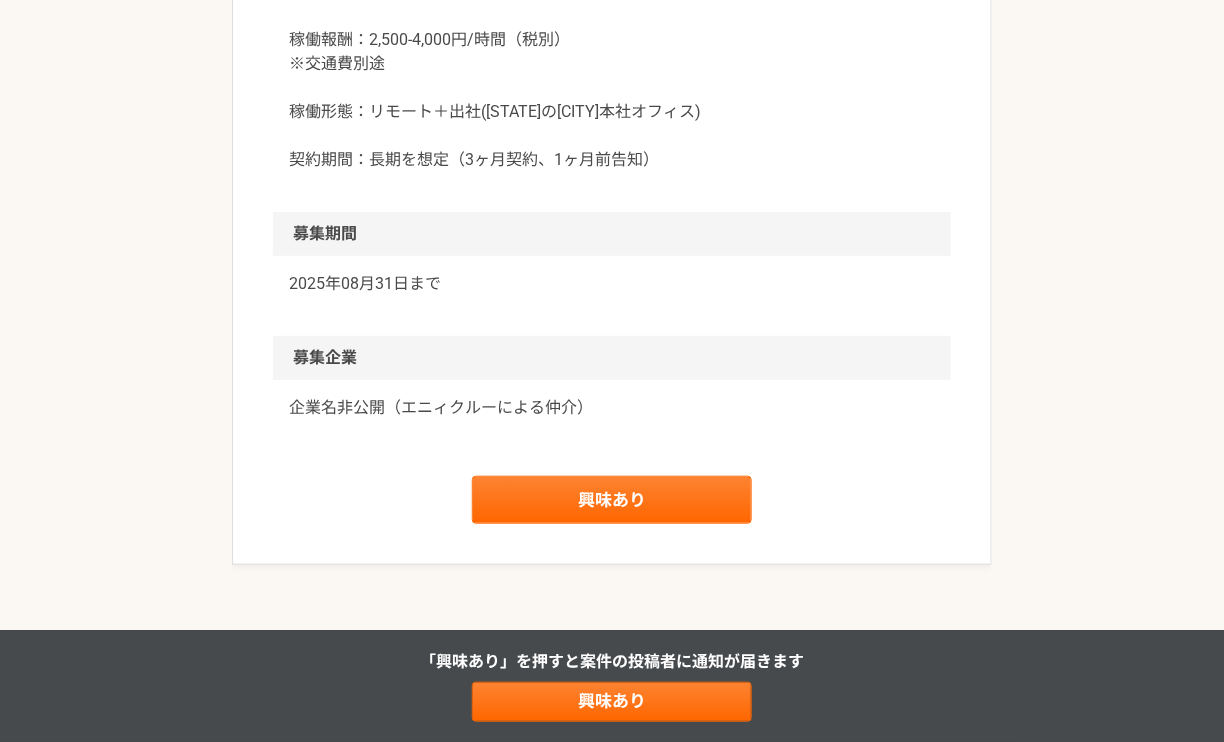 drag, startPoint x: 684, startPoint y: 267, endPoint x: 685, endPoint y: 237, distance: 30.016663 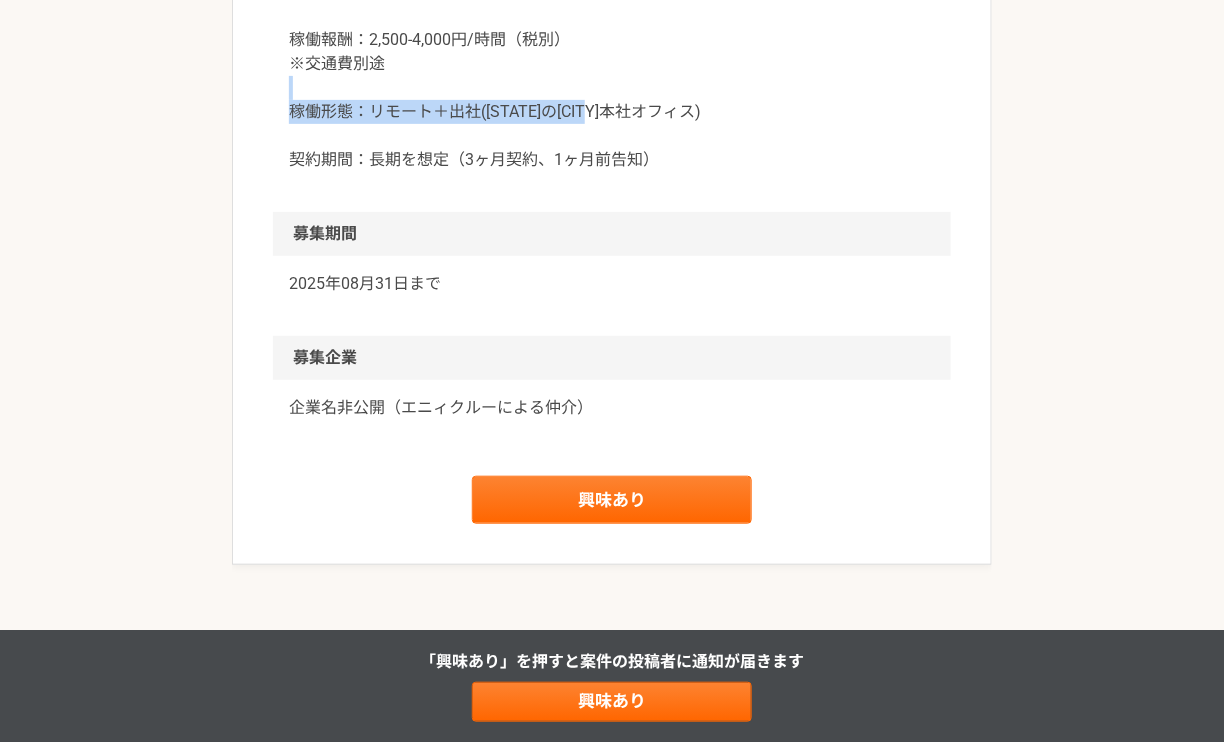 drag, startPoint x: 684, startPoint y: 297, endPoint x: 685, endPoint y: 248, distance: 49.010204 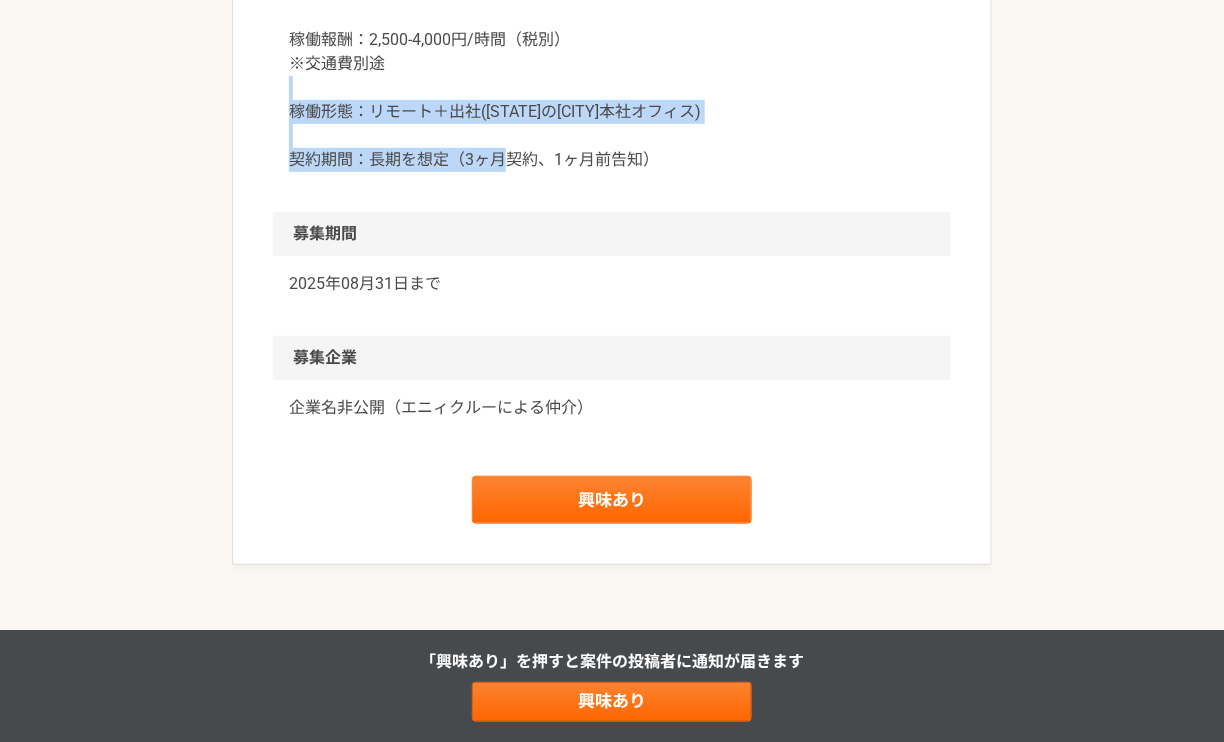 drag, startPoint x: 693, startPoint y: 325, endPoint x: 697, endPoint y: 243, distance: 82.0975 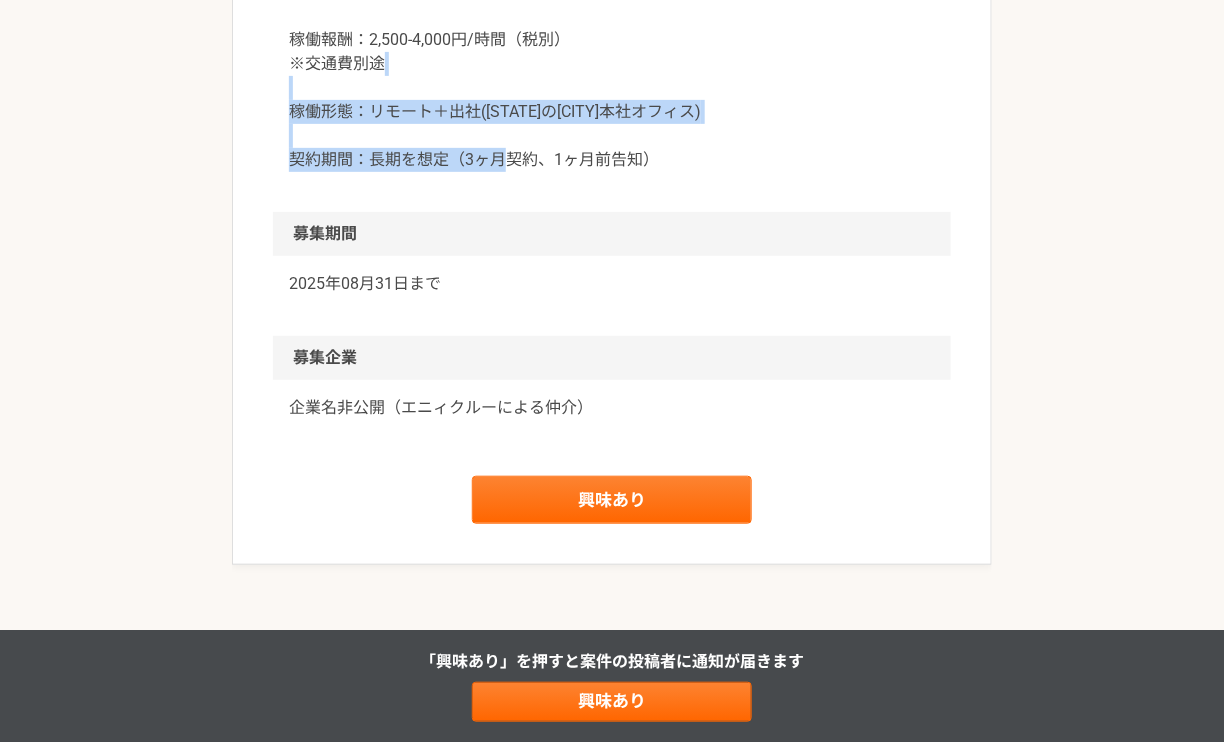 click on "稼働時間：週4日分（32時間）程度
※日中を軸に、ご自身の業務はリモートで夜間・休日対応も可
※出社時（週2回程度）はオフィスにて4時間程度は稼働いただくイメージ
※立ち上がり時期は、少し出社比率を高ていただきたい
※上記以外の時間は、リモートで稼働可能（曜日や時間帯の指定無し）
稼働報酬：2,500-4,000円/時間（税別）
※交通費別途
稼働形態：リモート＋出社([STATE]の[CITY]本社オフィス)
契約期間：長期を想定（3ヶ月契約、1ヶ月前告知）" at bounding box center [612, 28] 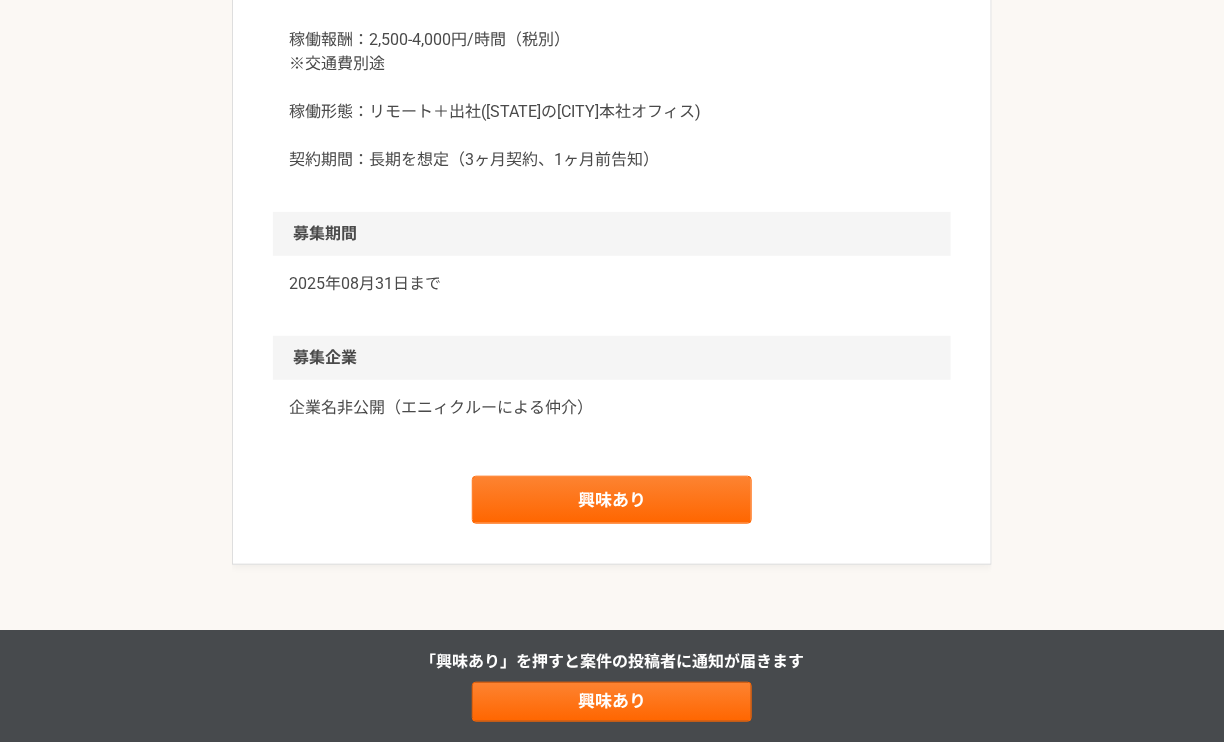 click on "稼働時間：週4日分（32時間）程度
※日中を軸に、ご自身の業務はリモートで夜間・休日対応も可
※出社時（週2回程度）はオフィスにて4時間程度は稼働いただくイメージ
※立ち上がり時期は、少し出社比率を高ていただきたい
※上記以外の時間は、リモートで稼働可能（曜日や時間帯の指定無し）
稼働報酬：2,500-4,000円/時間（税別）
※交通費別途
稼働形態：リモート＋出社([STATE]の[CITY]本社オフィス)
契約期間：長期を想定（3ヶ月契約、1ヶ月前告知）" at bounding box center [612, 28] 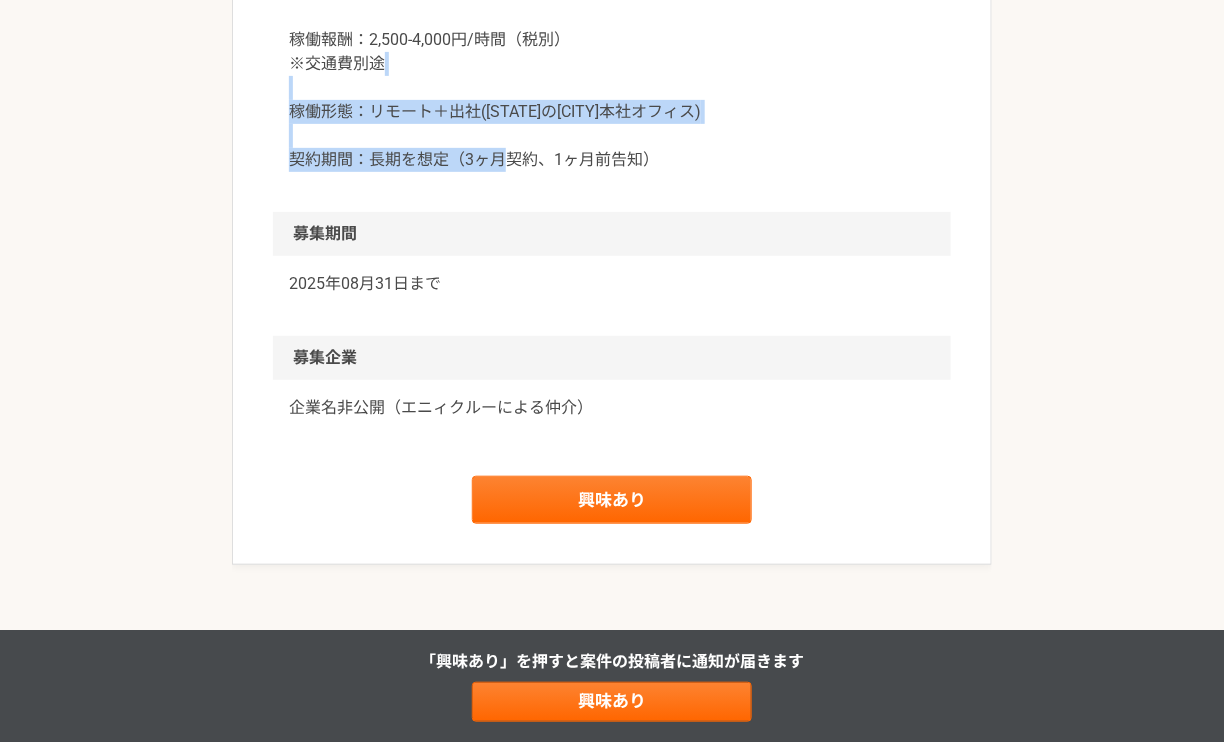 drag, startPoint x: 773, startPoint y: 345, endPoint x: 770, endPoint y: 212, distance: 133.03383 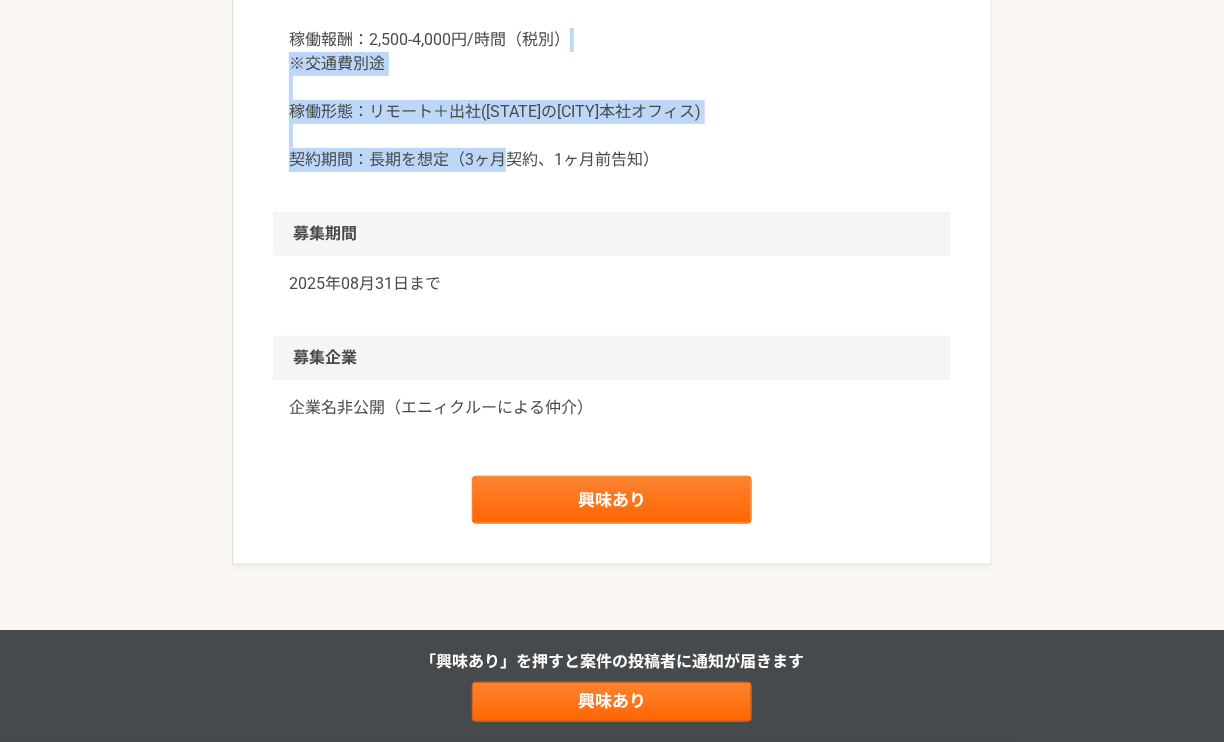click on "稼働時間：週4日分（32時間）程度
※日中を軸に、ご自身の業務はリモートで夜間・休日対応も可
※出社時（週2回程度）はオフィスにて4時間程度は稼働いただくイメージ
※立ち上がり時期は、少し出社比率を高ていただきたい
※上記以外の時間は、リモートで稼働可能（曜日や時間帯の指定無し）
稼働報酬：2,500-4,000円/時間（税別）
※交通費別途
稼働形態：リモート＋出社([STATE]の[CITY]本社オフィス)
契約期間：長期を想定（3ヶ月契約、1ヶ月前告知）" at bounding box center (612, 28) 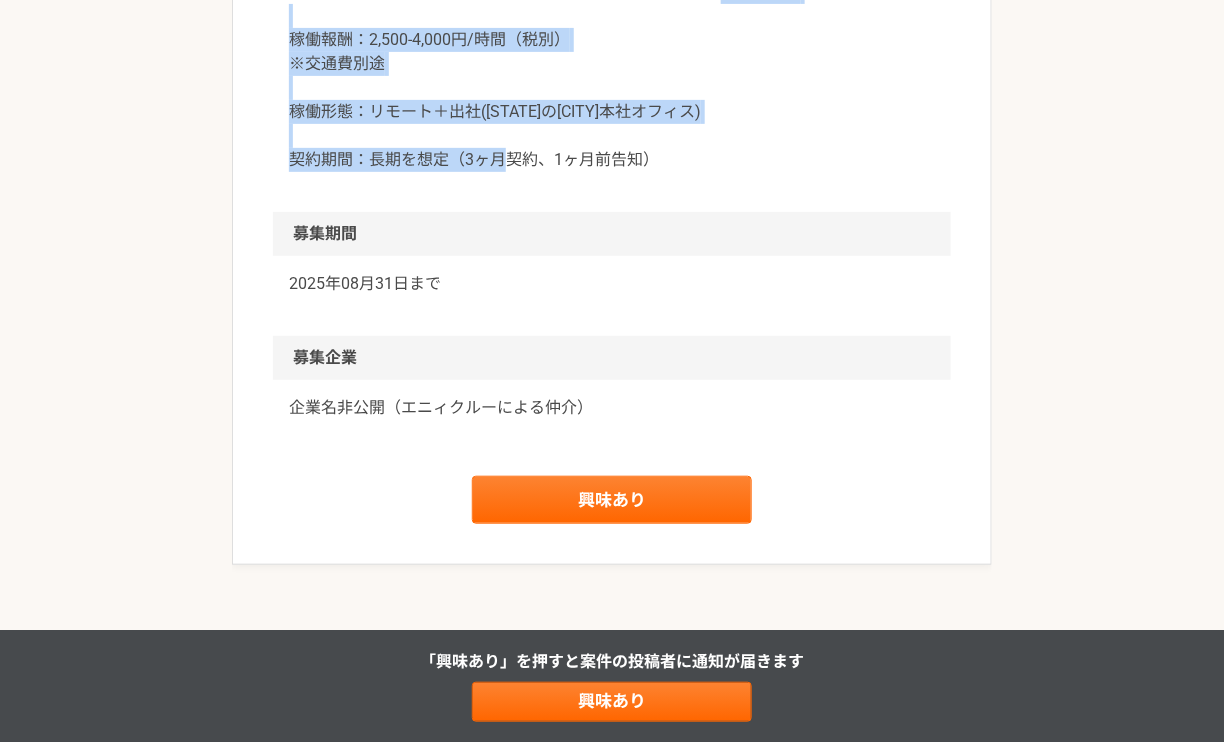 drag, startPoint x: 728, startPoint y: 320, endPoint x: 724, endPoint y: 149, distance: 171.04678 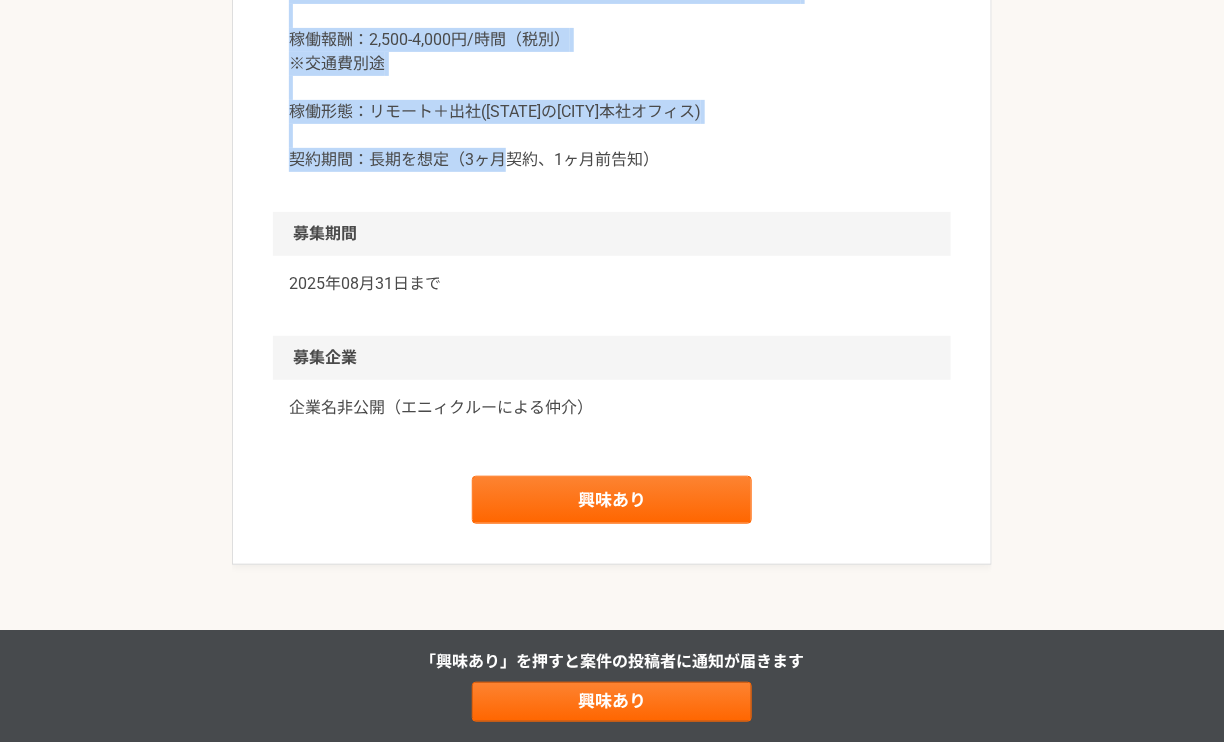 drag, startPoint x: 705, startPoint y: 328, endPoint x: 711, endPoint y: 113, distance: 215.08371 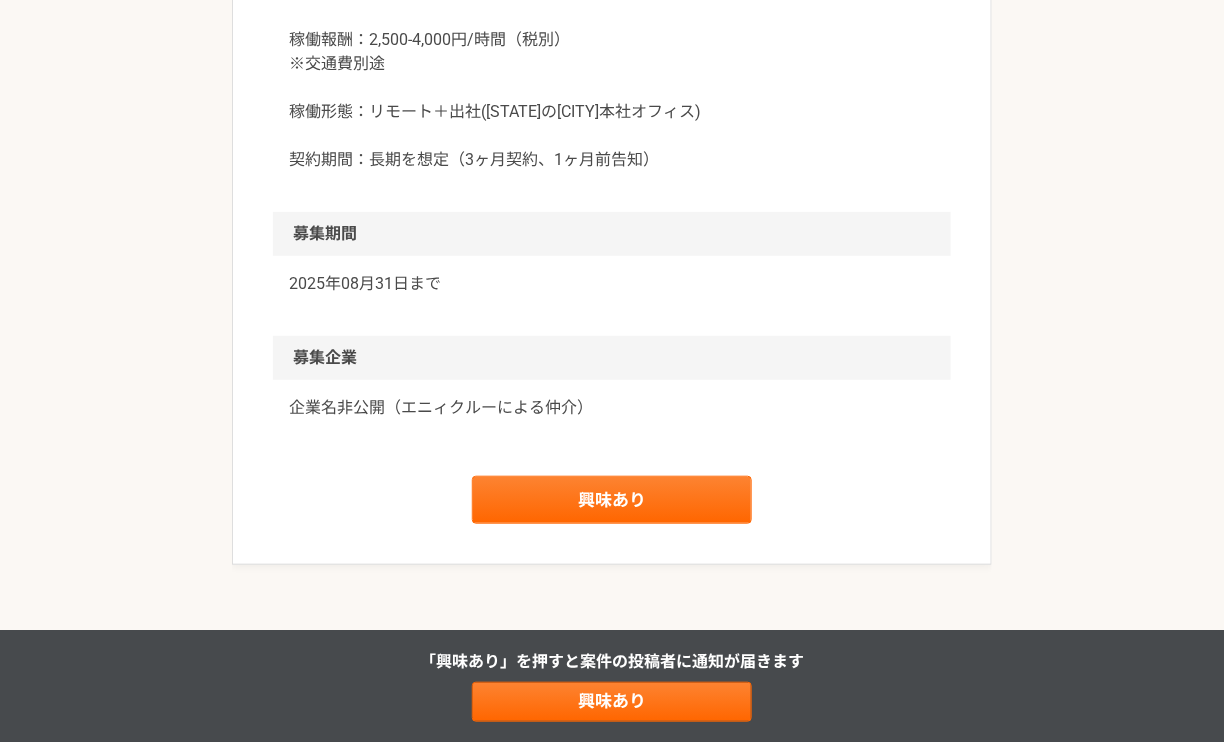 click on "稼働時間：週4日分（32時間）程度
※日中を軸に、ご自身の業務はリモートで夜間・休日対応も可
※出社時（週2回程度）はオフィスにて4時間程度は稼働いただくイメージ
※立ち上がり時期は、少し出社比率を高ていただきたい
※上記以外の時間は、リモートで稼働可能（曜日や時間帯の指定無し）
稼働報酬：2,500-4,000円/時間（税別）
※交通費別途
稼働形態：リモート＋出社([STATE]の[CITY]本社オフィス)
契約期間：長期を想定（3ヶ月契約、1ヶ月前告知）" at bounding box center [612, 28] 